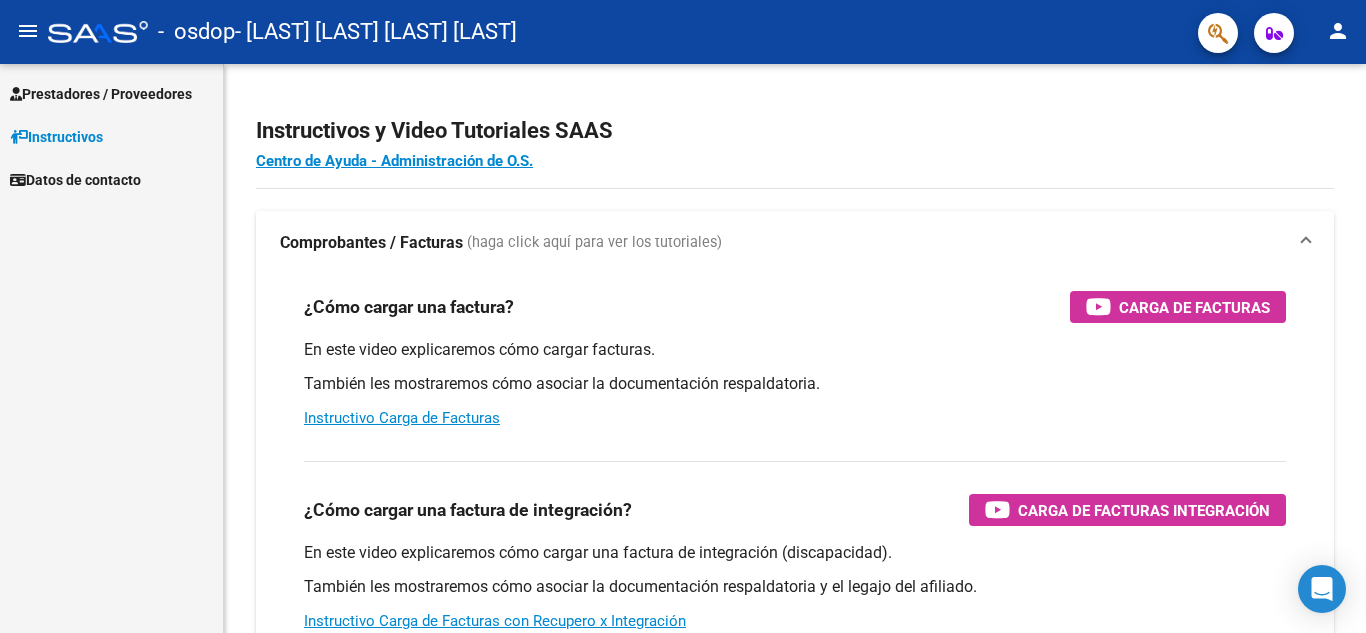 scroll, scrollTop: 0, scrollLeft: 0, axis: both 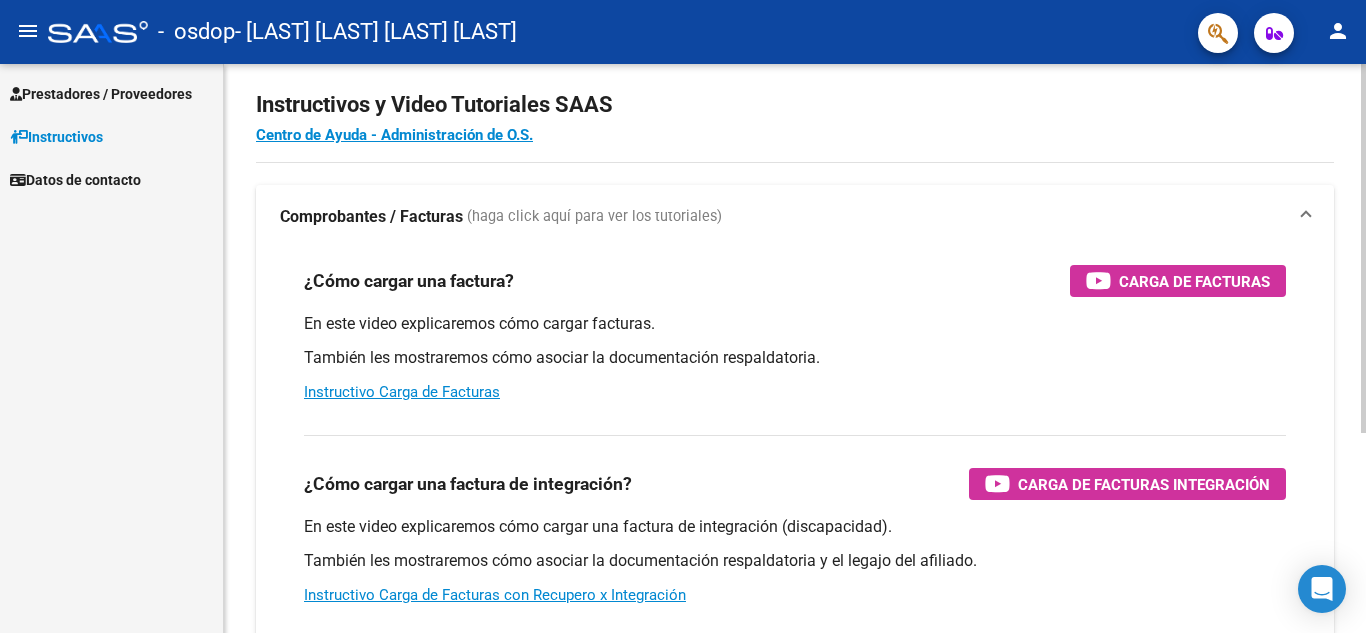 click on "Instructivos y Video Tutoriales SAAS Centro de Ayuda - Administración de O.S. Comprobantes / Facturas     (haga click aquí para ver los tutoriales) ¿Cómo cargar una factura?    Carga de Facturas En este video explicaremos cómo cargar facturas. También les mostraremos cómo asociar la documentación respaldatoria. Instructivo Carga de Facturas ¿Cómo cargar una factura de integración?    Carga de Facturas Integración En este video explicaremos cómo cargar una factura de integración (discapacidad). También les mostraremos cómo asociar la documentación respaldatoria y el legajo del afiliado. Instructivo Carga de Facturas con Recupero x Integración ¿Cómo editar una factura de integración?    Edición de Facturas de integración En este video explicaremos cómo editar una factura que ya habíamos cargado. Les mostraremos cómo asociar la documentación respaldatoria y la trazabilidad." 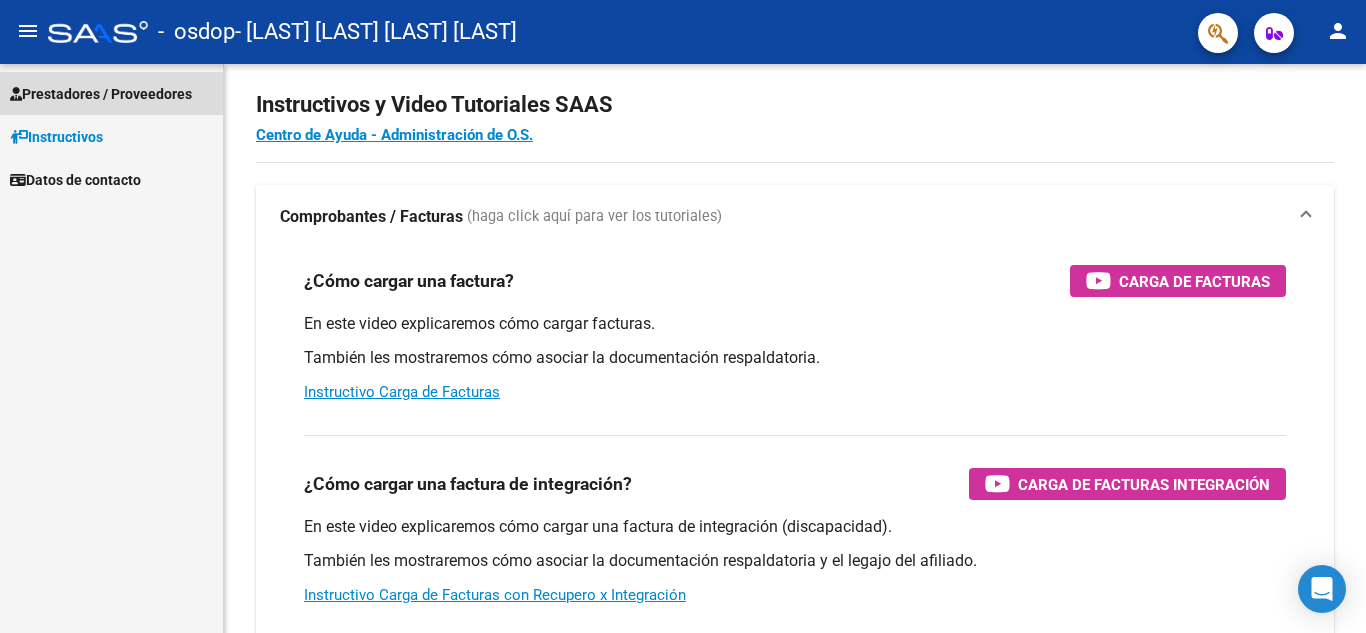 click on "Prestadores / Proveedores" at bounding box center (101, 94) 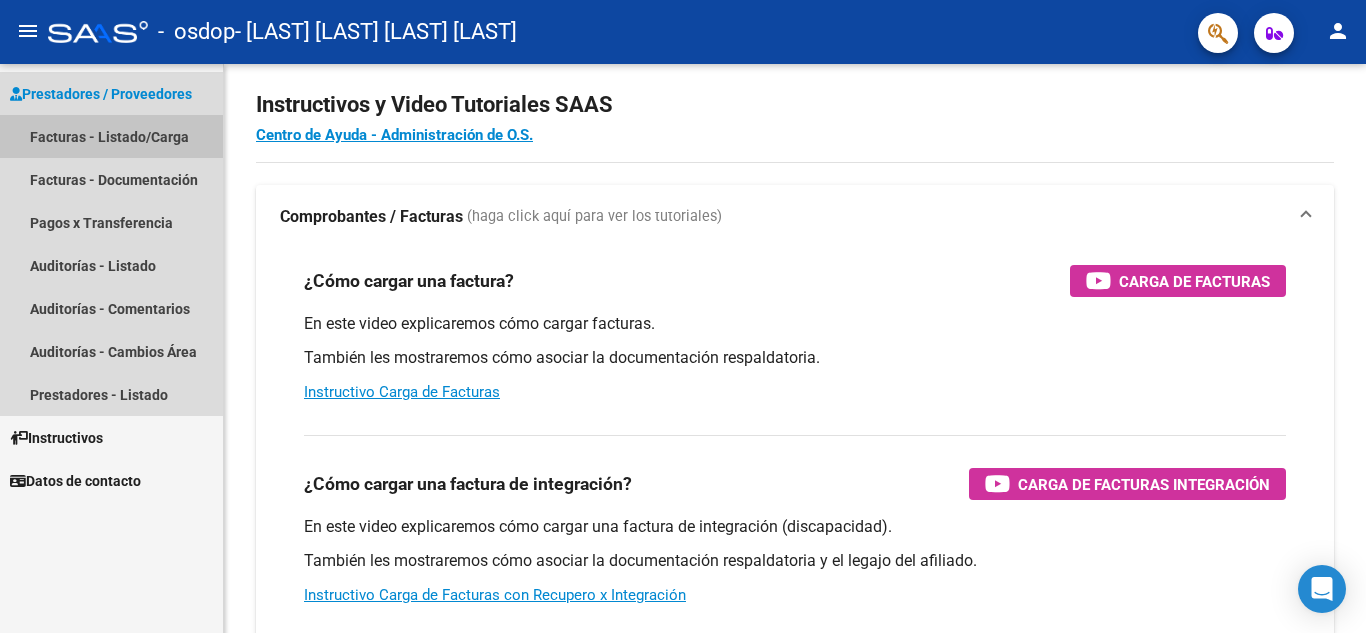 click on "Facturas - Listado/Carga" at bounding box center (111, 136) 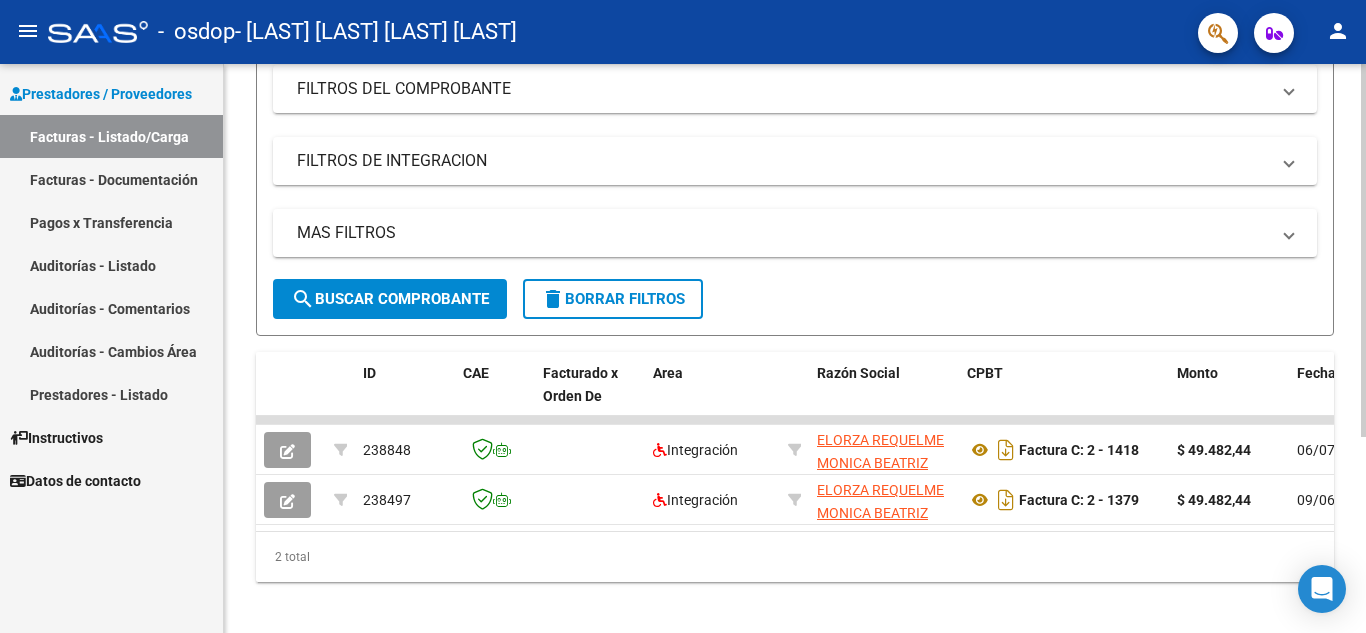 scroll, scrollTop: 299, scrollLeft: 0, axis: vertical 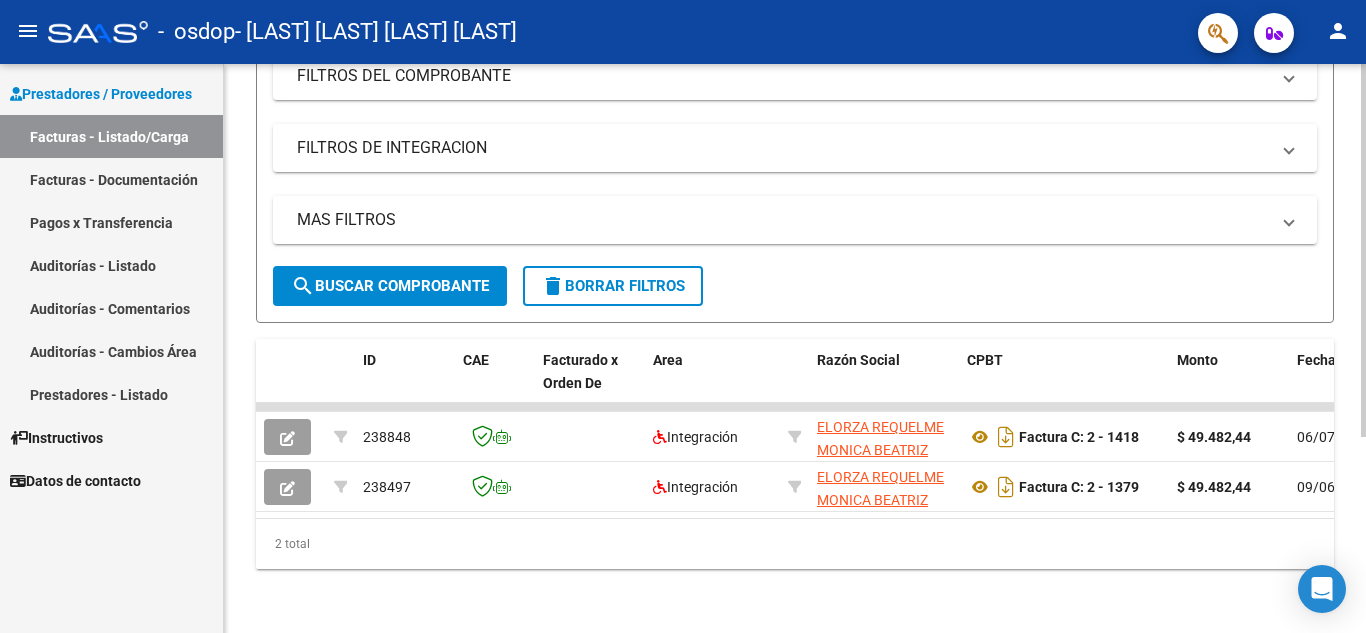 click 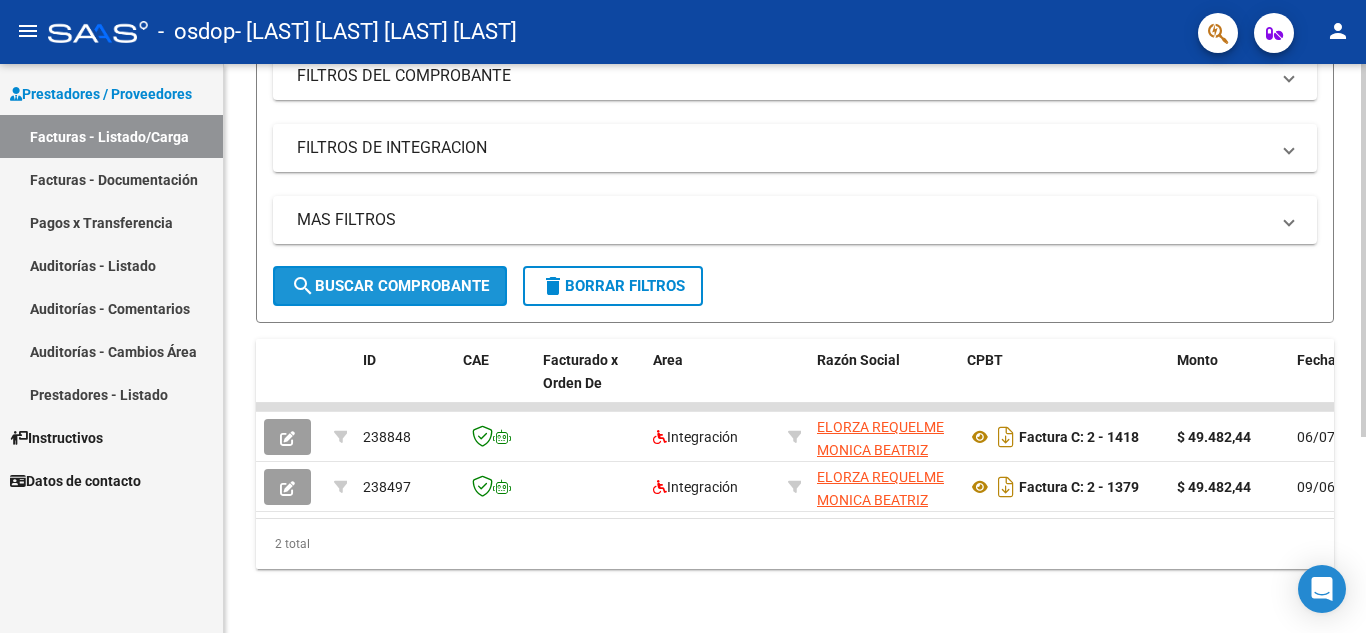 click on "search  Buscar Comprobante" 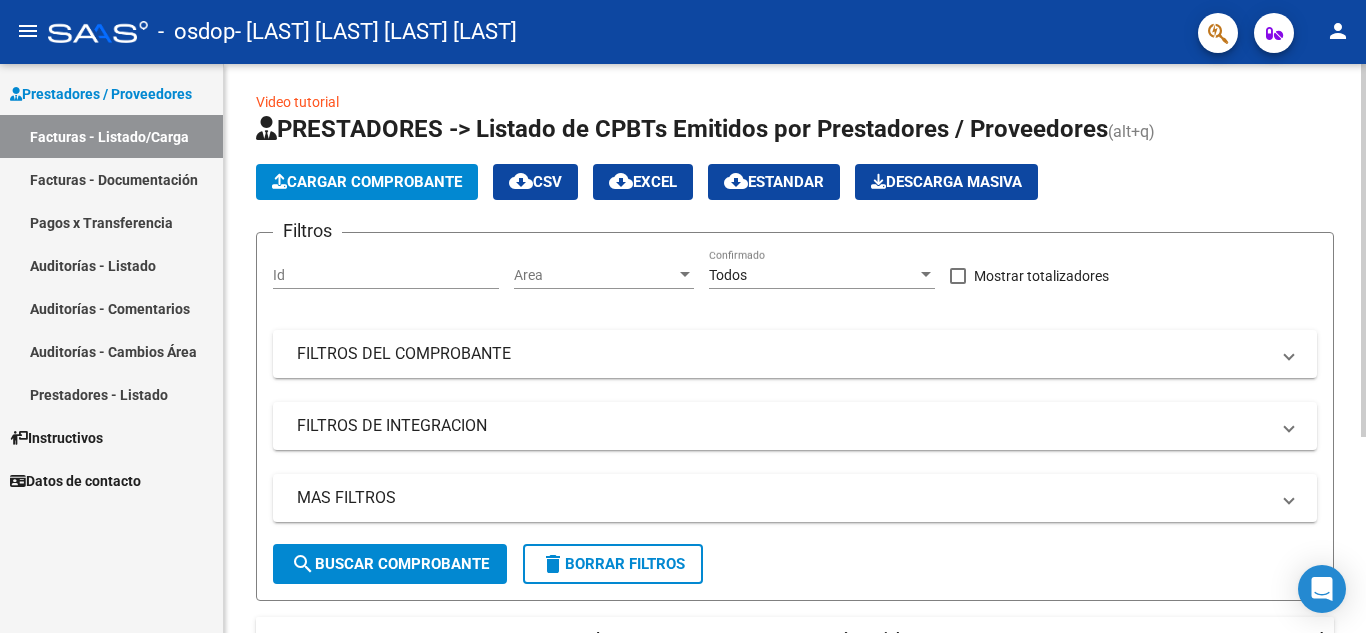 scroll, scrollTop: 2, scrollLeft: 0, axis: vertical 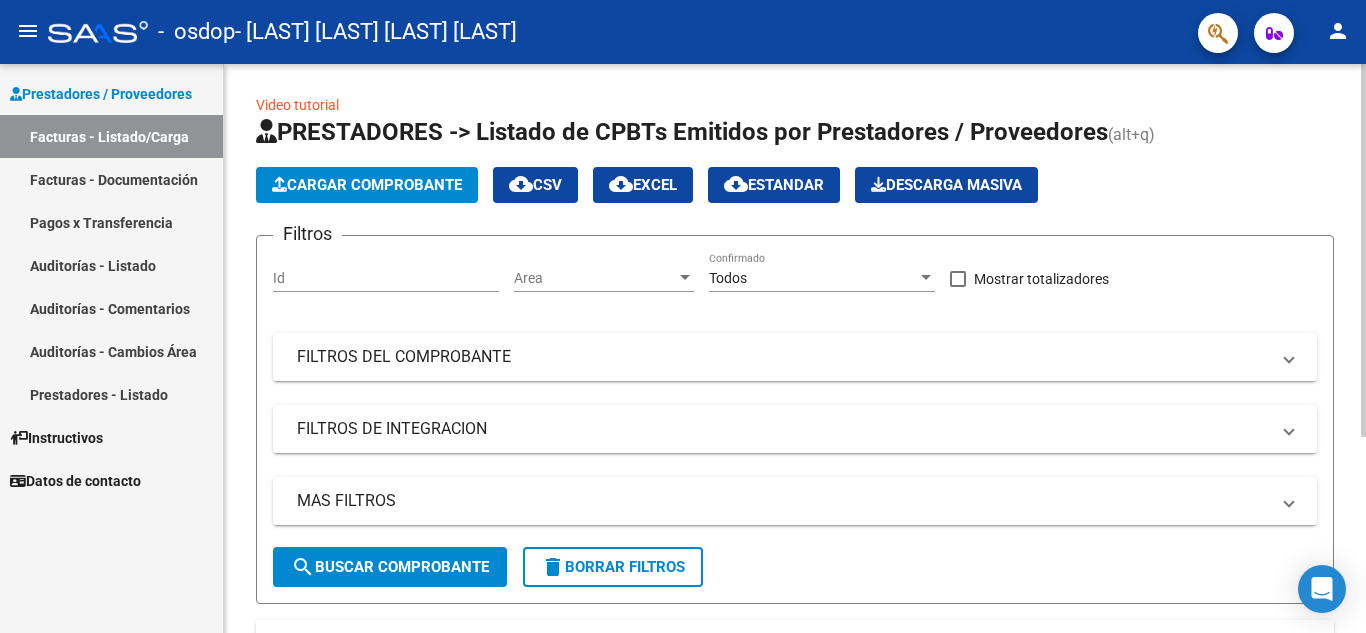 click on "Video tutorial   PRESTADORES -> Listado de CPBTs Emitidos por Prestadores / Proveedores (alt+q)   Cargar Comprobante
cloud_download  CSV  cloud_download  EXCEL  cloud_download  Estandar   Descarga Masiva
Filtros Id Area Area Todos Confirmado   Mostrar totalizadores   FILTROS DEL COMPROBANTE  Comprobante Tipo Comprobante Tipo Start date – End date Fec. Comprobante Desde / Hasta Días Emisión Desde(cant. días) Días Emisión Hasta(cant. días) CUIT / Razón Social Pto. Venta Nro. Comprobante Código SSS CAE Válido CAE Válido Todos Cargado Módulo Hosp. Todos Tiene facturacion Apócrifa Hospital Refes  FILTROS DE INTEGRACION  Período De Prestación Campos del Archivo de Rendición Devuelto x SSS (dr_envio) Todos Rendido x SSS (dr_envio) Tipo de Registro Tipo de Registro Período Presentación Período Presentación Campos del Legajo Asociado (preaprobación) Afiliado Legajo (cuil/nombre) Todos Solo facturas preaprobadas  MAS FILTROS  Todos Con Doc. Respaldatoria Todos Con Trazabilidad Todos – –" 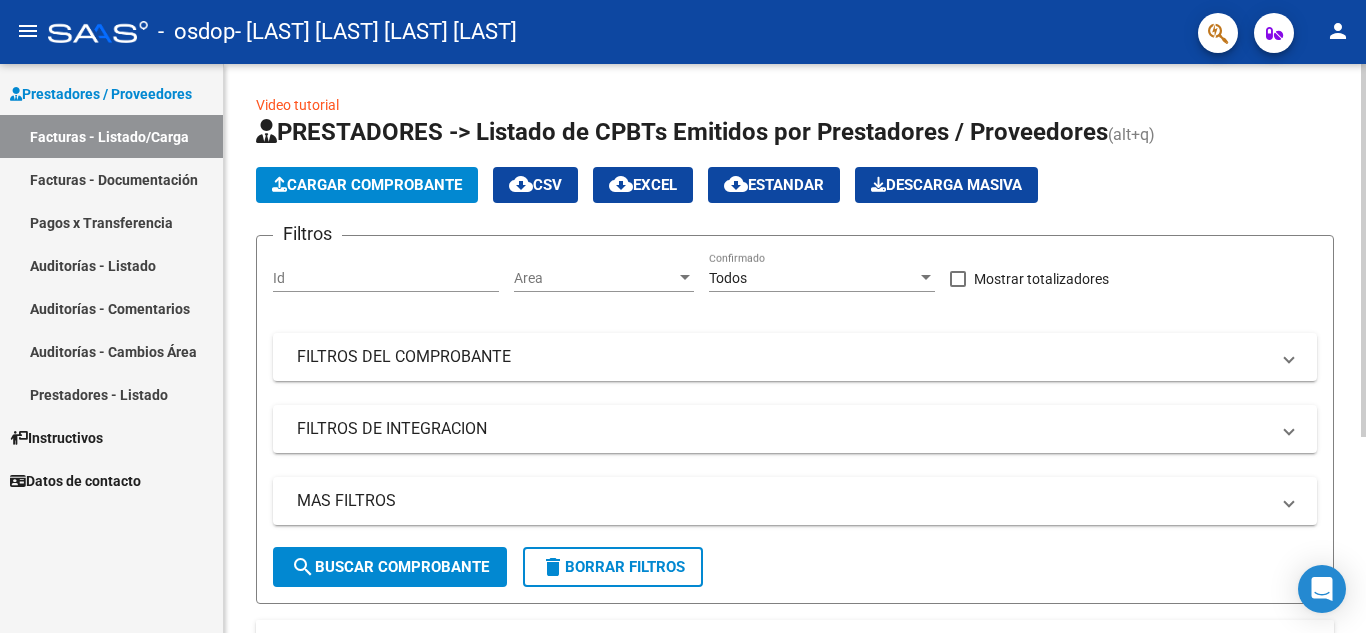 click on "Cargar Comprobante" 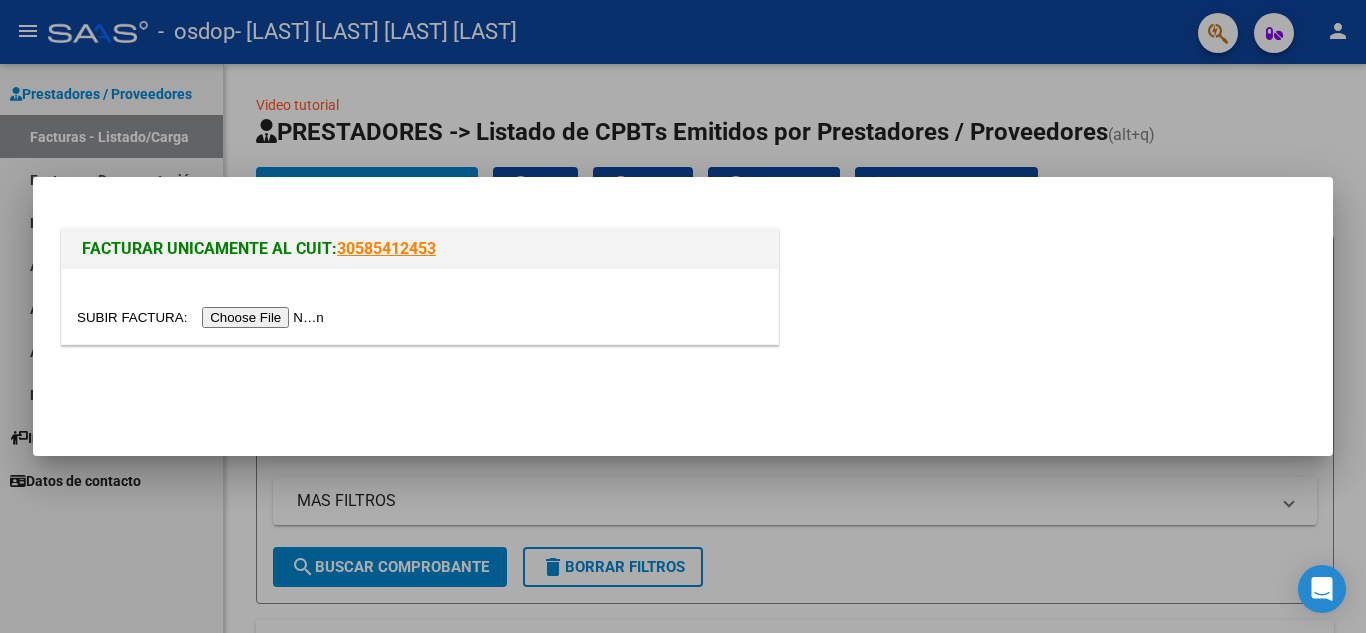 click at bounding box center [203, 317] 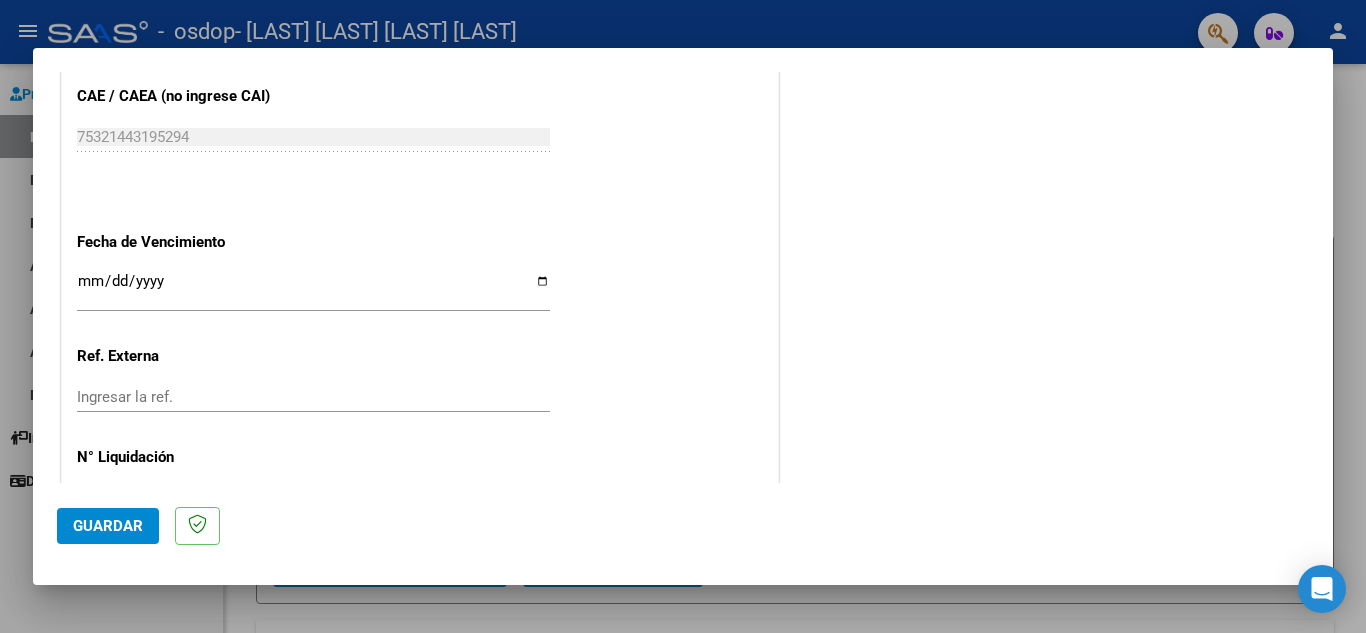 scroll, scrollTop: 1247, scrollLeft: 0, axis: vertical 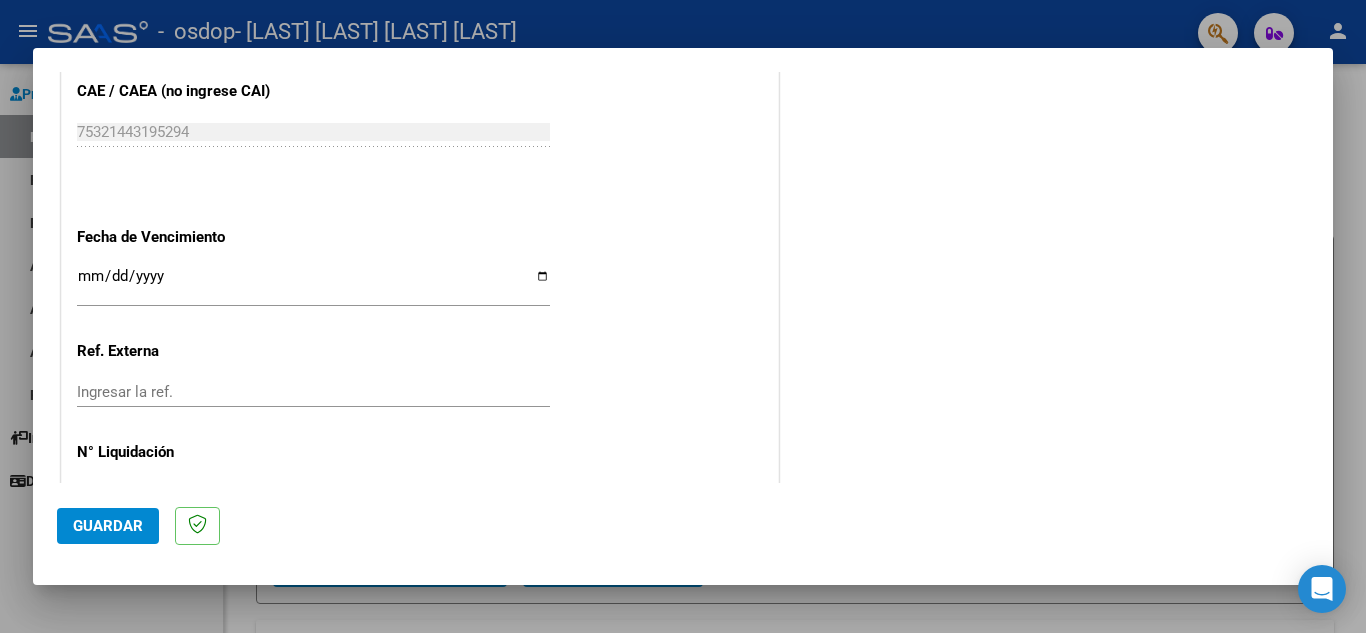 click at bounding box center [683, 316] 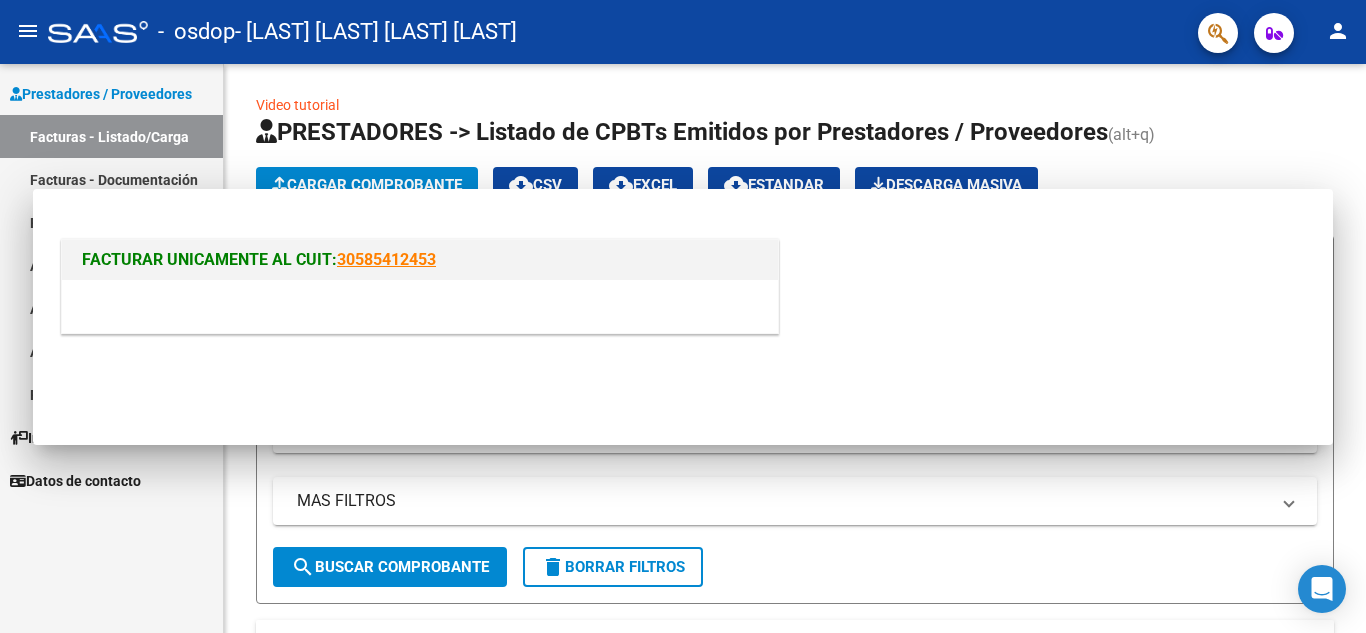 scroll, scrollTop: 0, scrollLeft: 0, axis: both 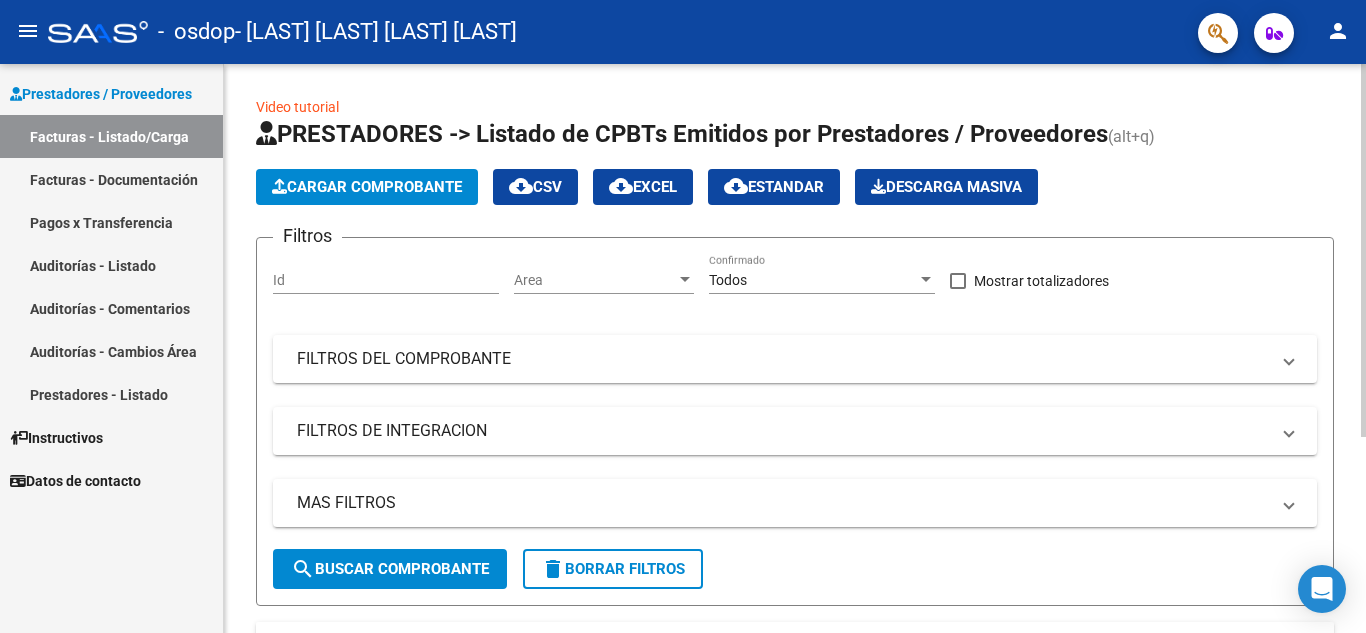 click 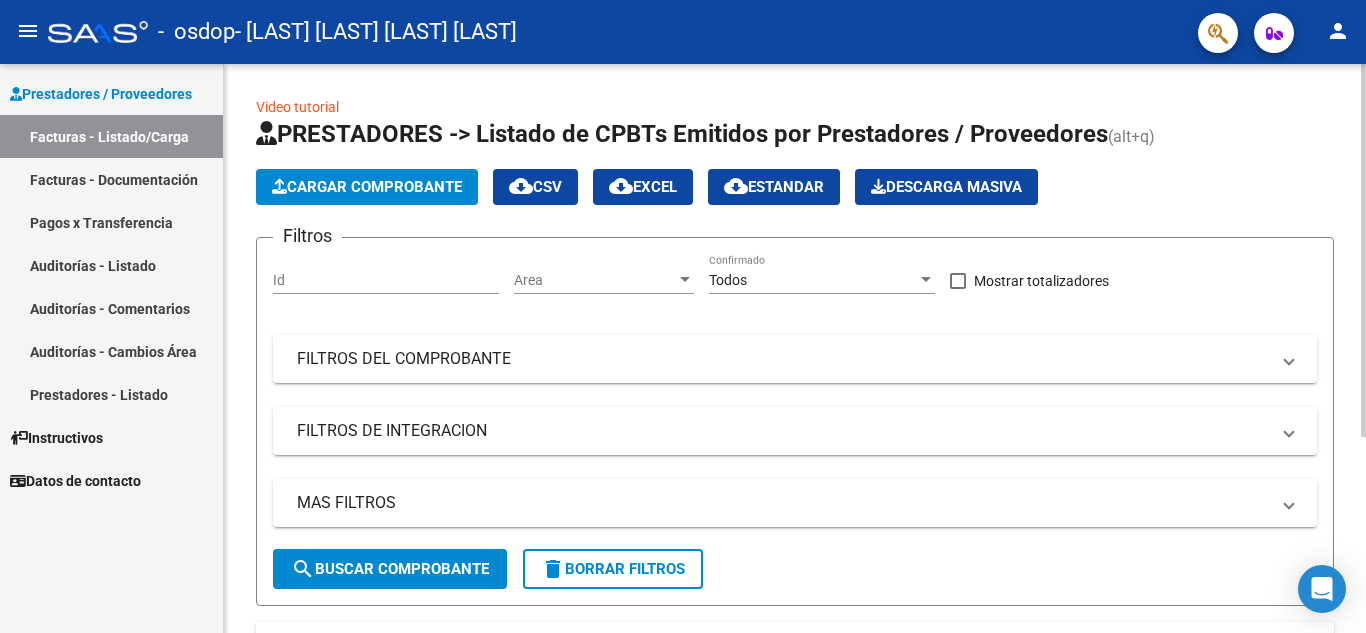 click on "Cargar Comprobante" 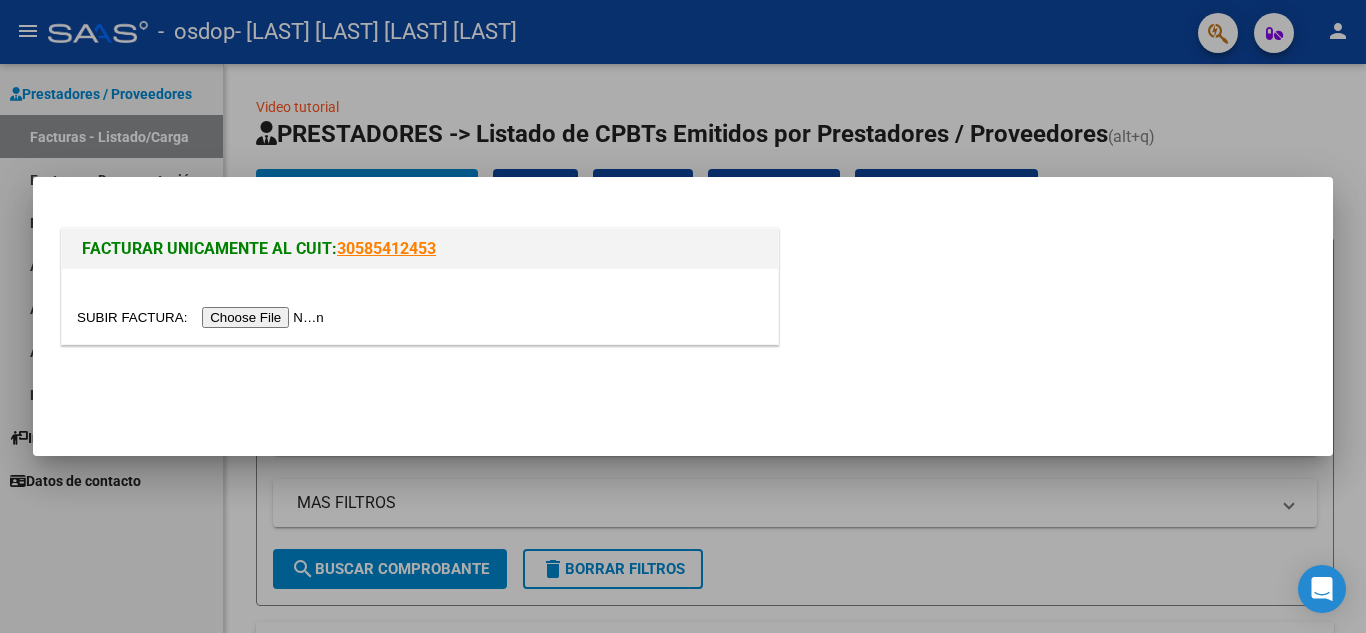 click at bounding box center (203, 317) 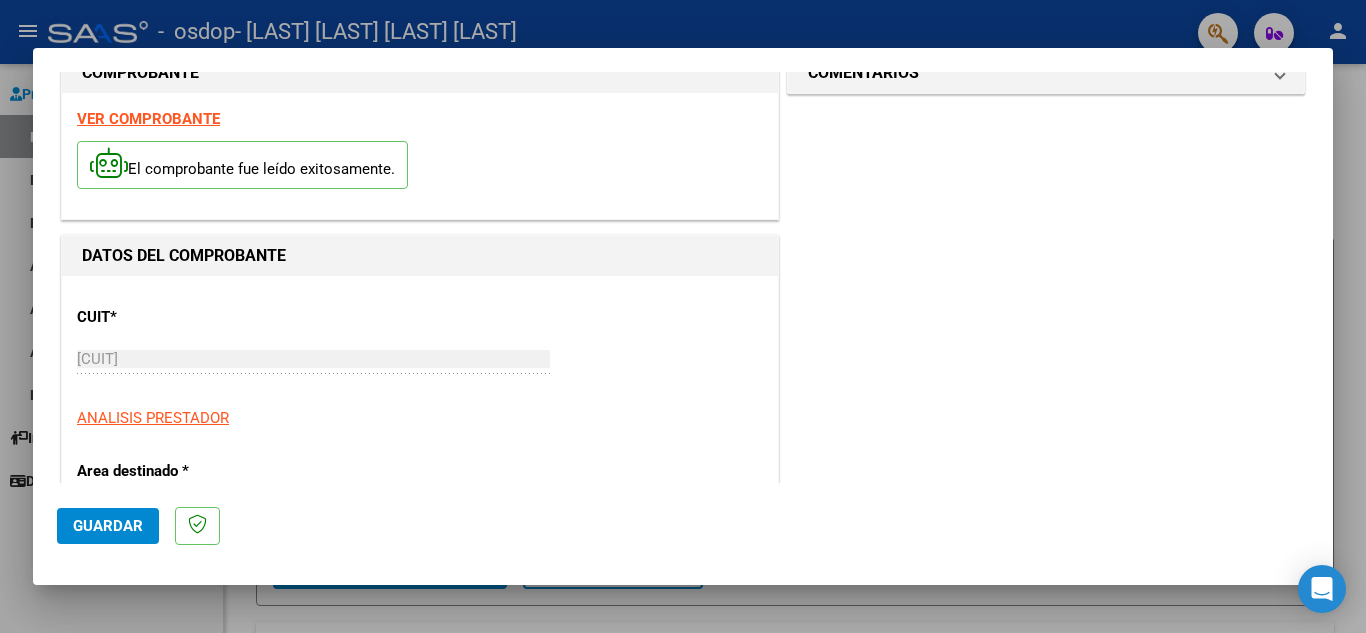 scroll, scrollTop: 0, scrollLeft: 0, axis: both 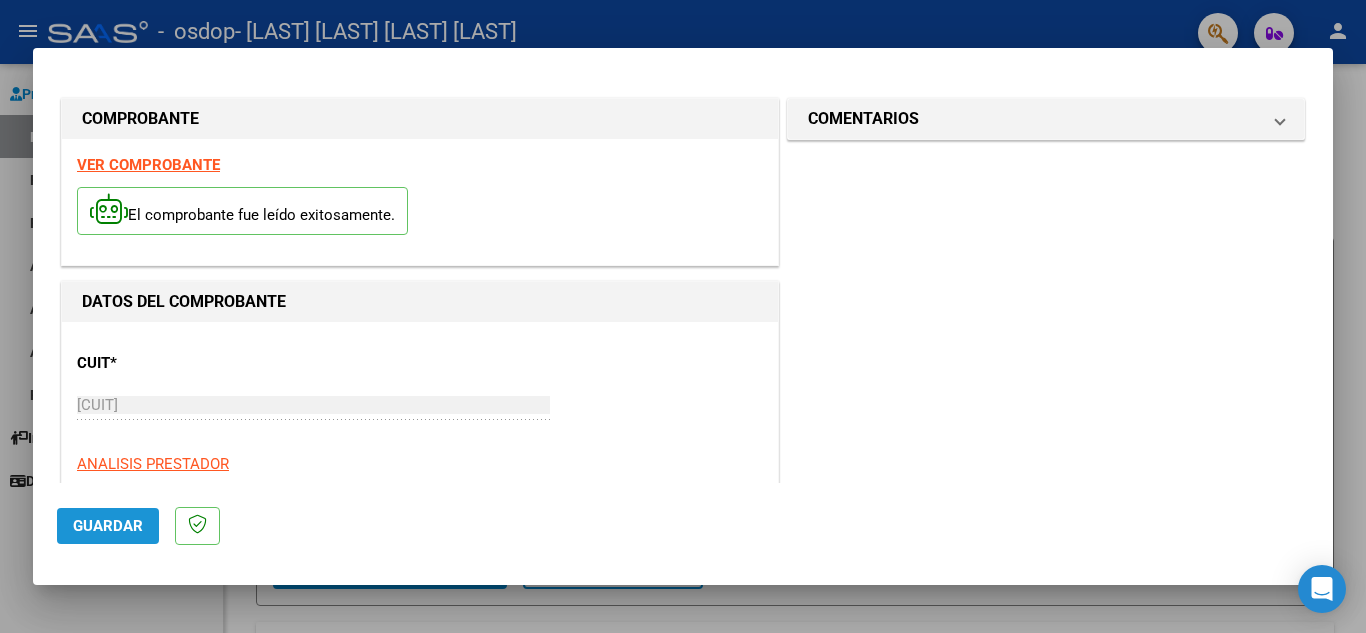 click on "Guardar" 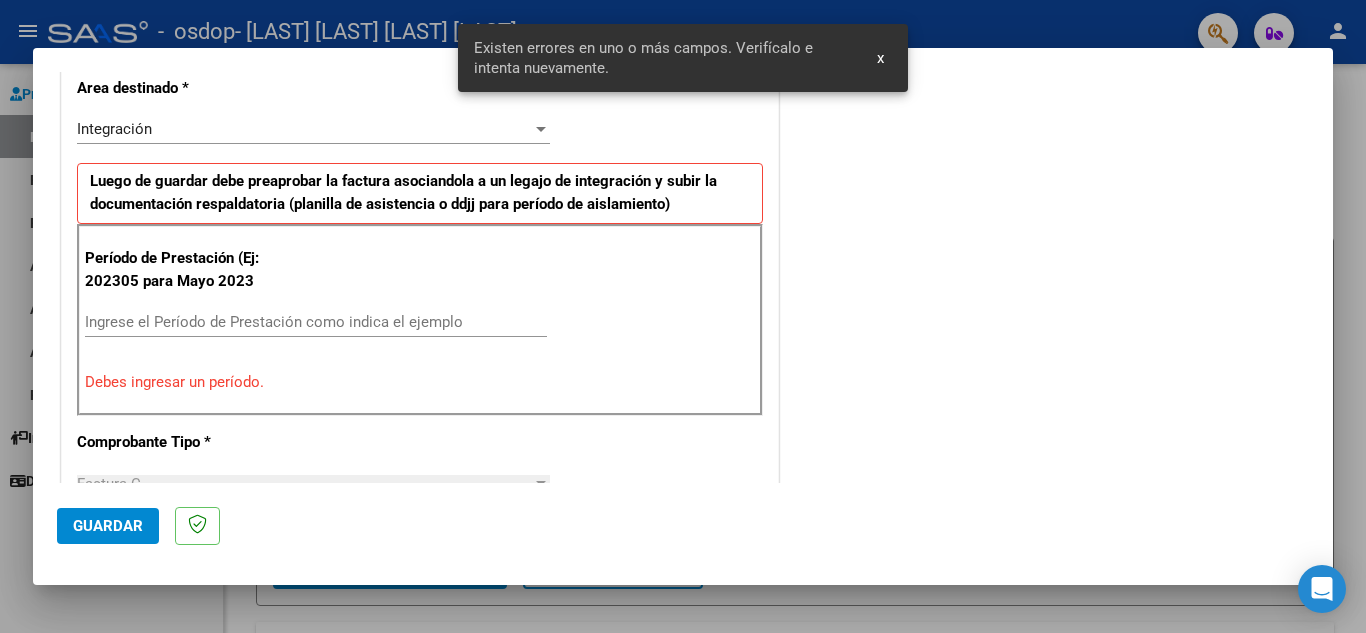 scroll, scrollTop: 453, scrollLeft: 0, axis: vertical 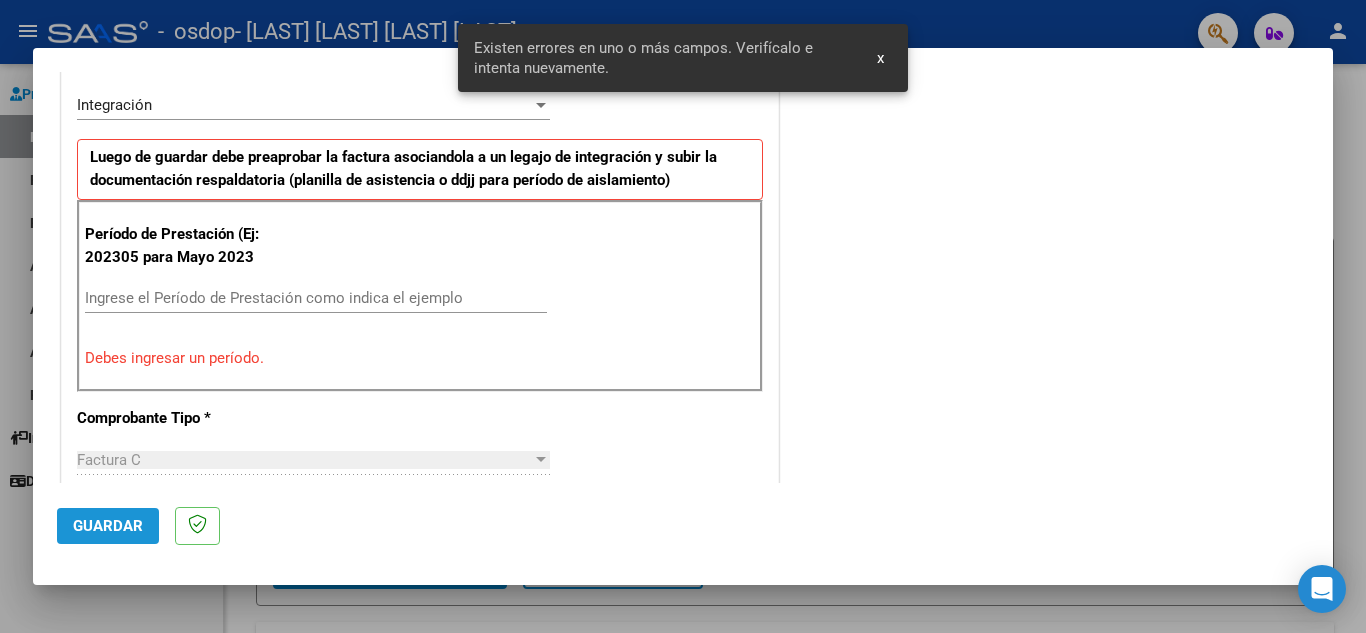click on "Guardar" 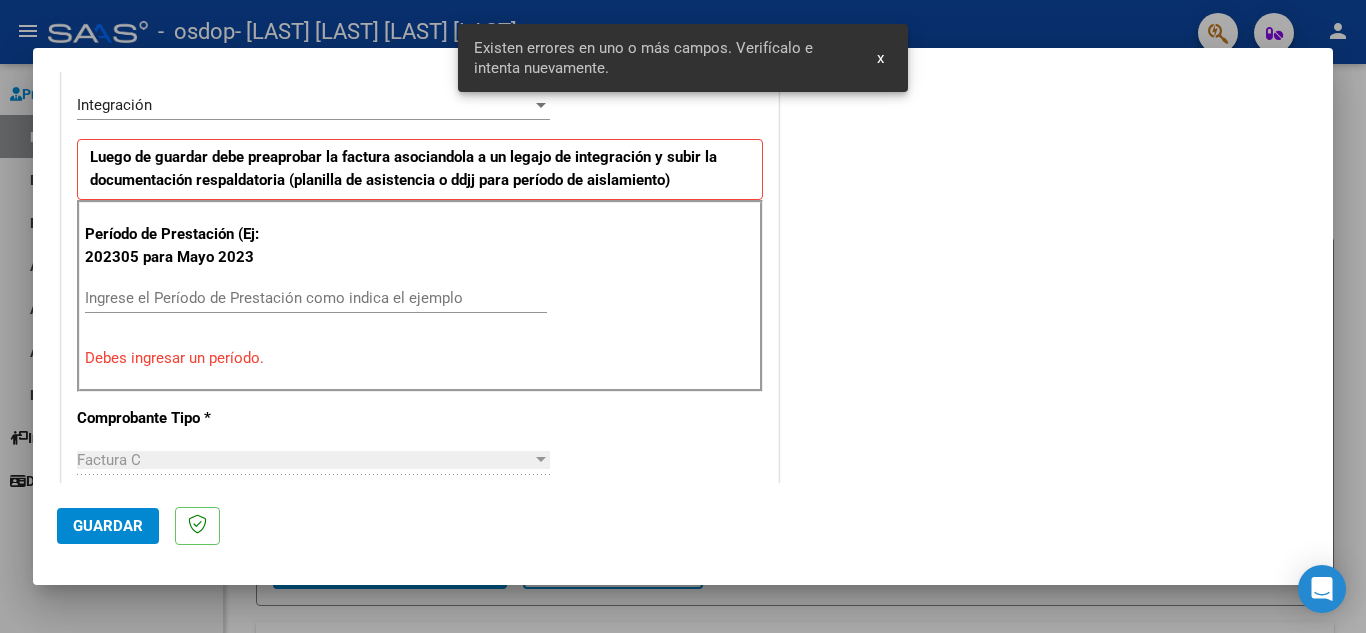 click on "Ingrese el Período de Prestación como indica el ejemplo" at bounding box center (316, 298) 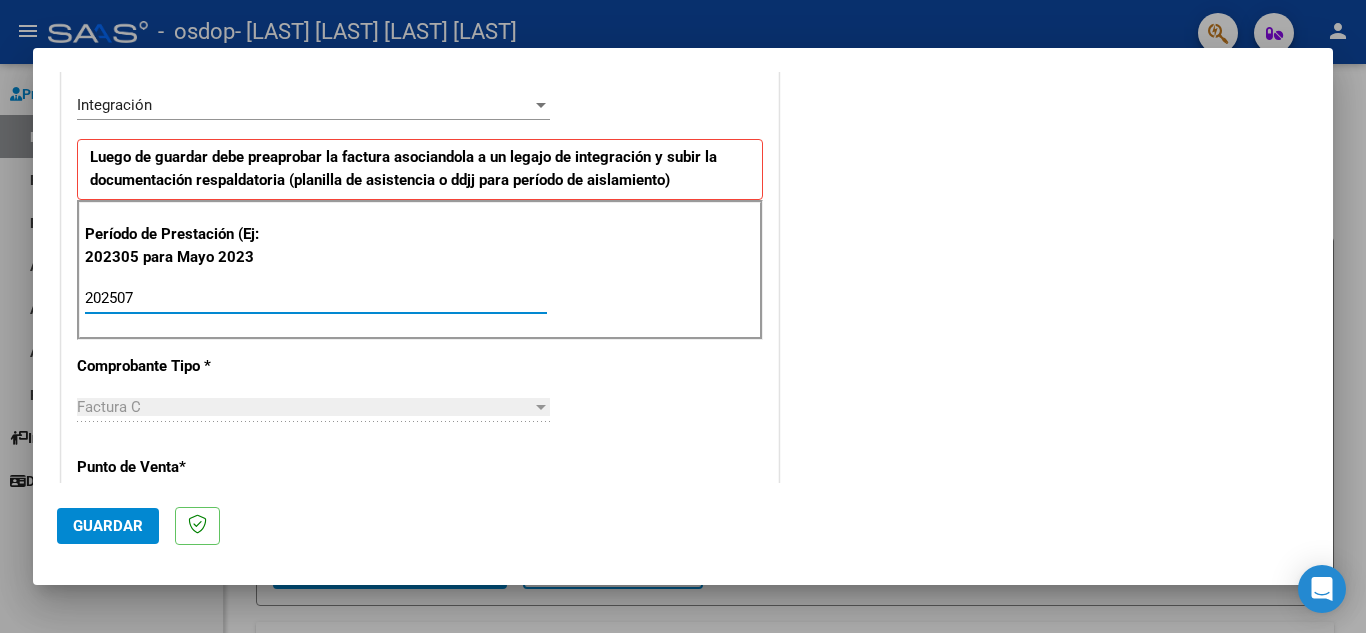 type on "202507" 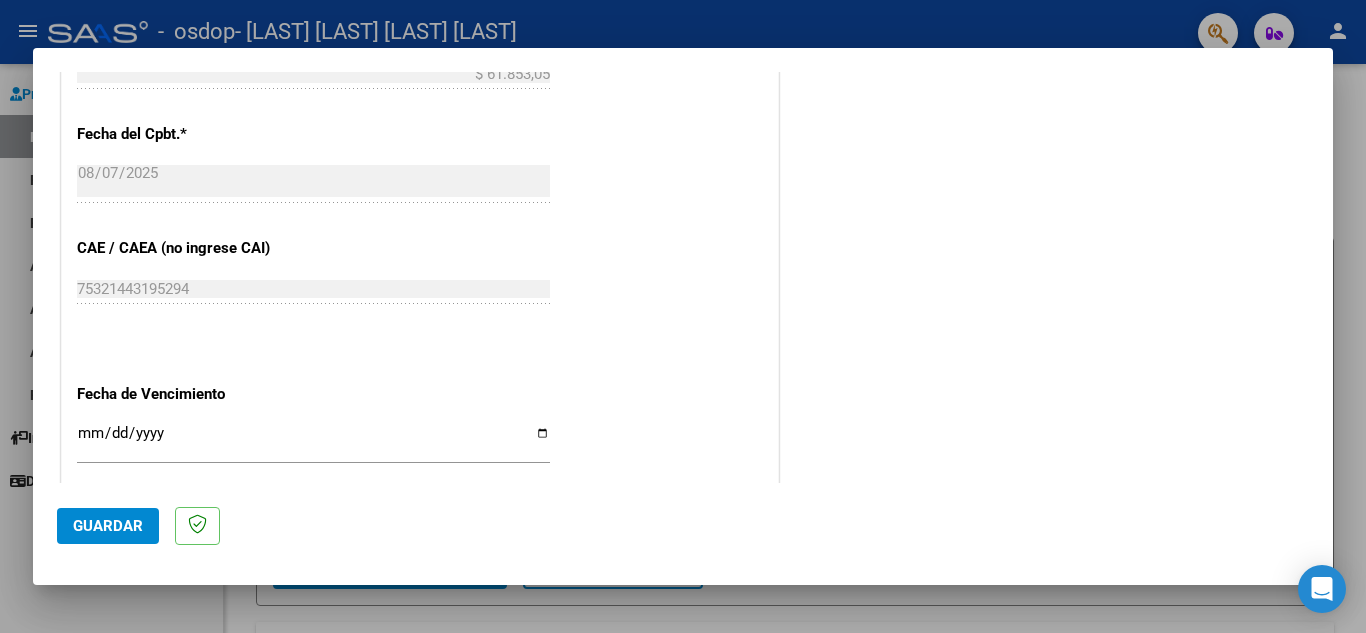 scroll, scrollTop: 1260, scrollLeft: 0, axis: vertical 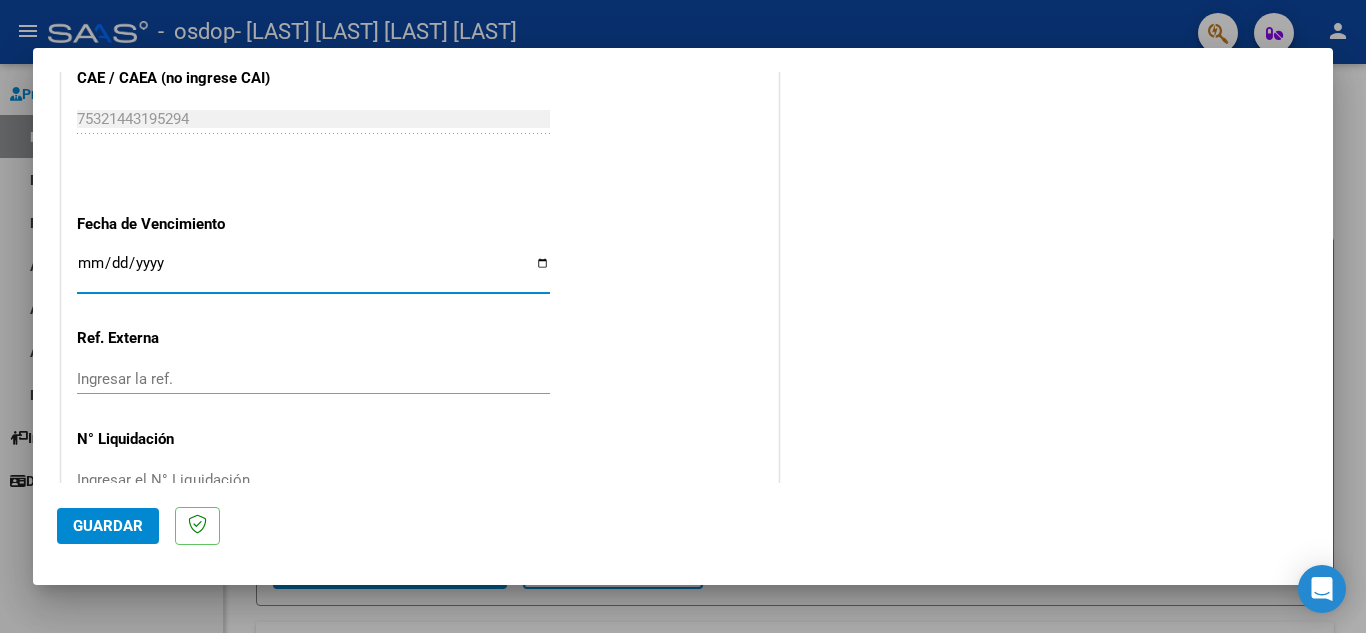 click on "Ingresar la fecha" at bounding box center [313, 271] 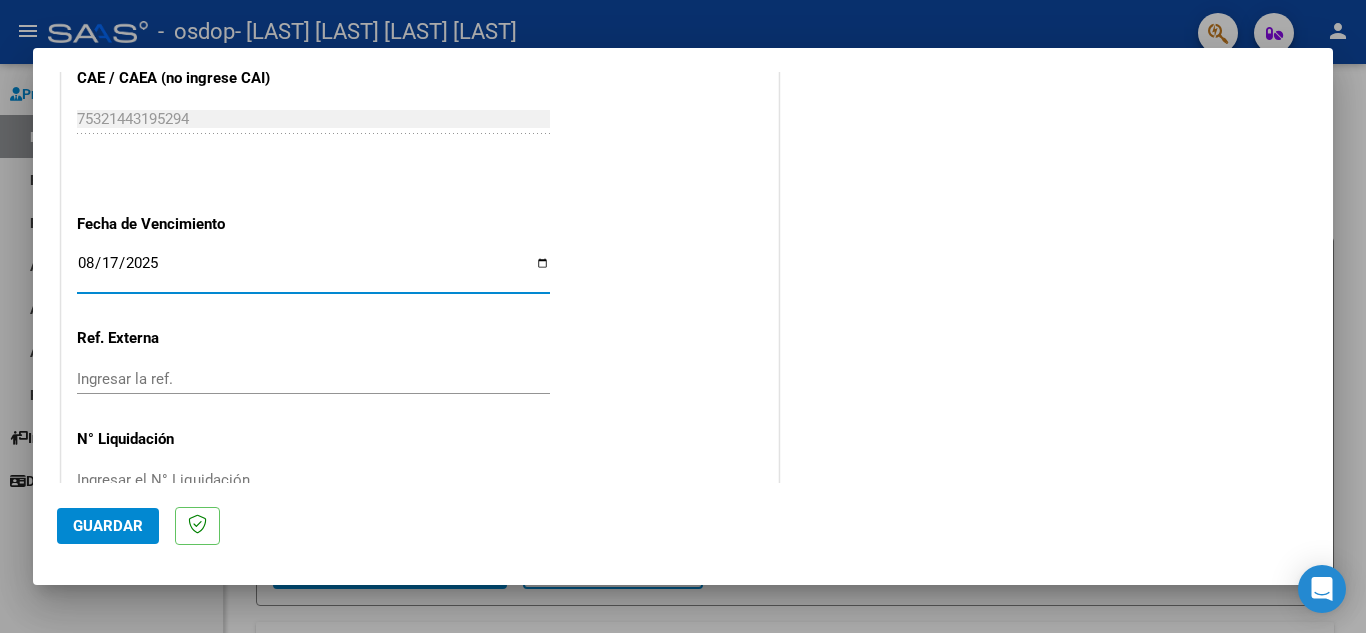 type on "2025-08-17" 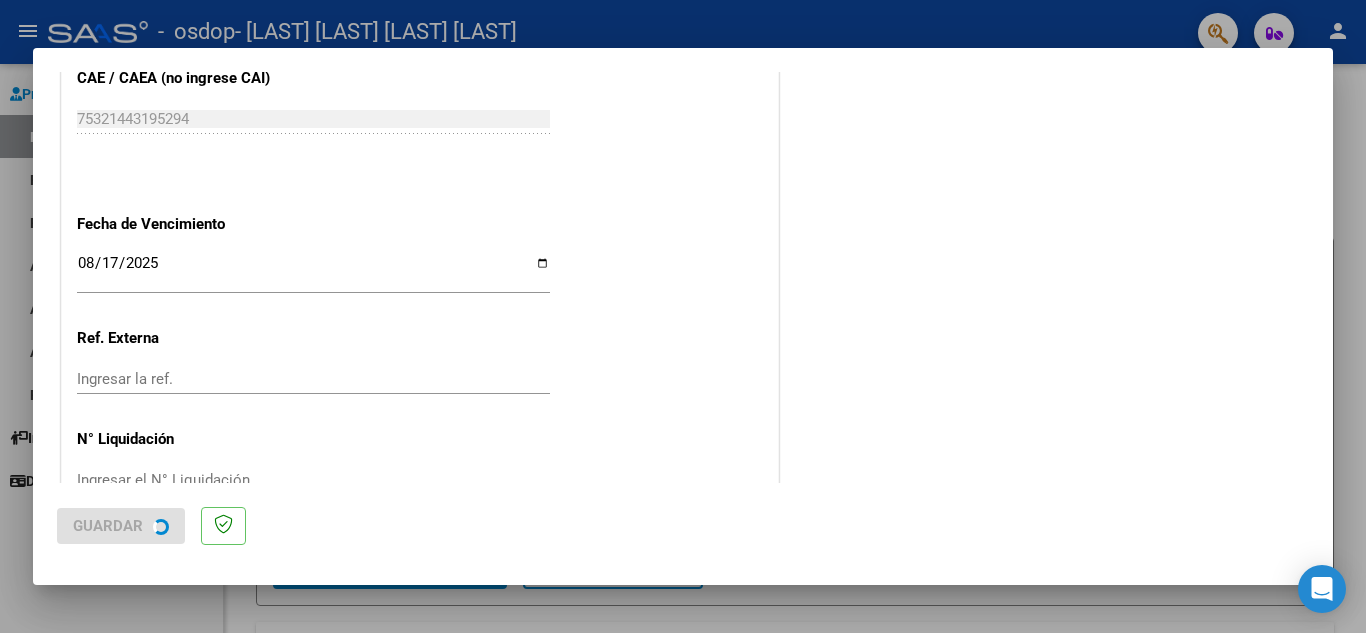 scroll, scrollTop: 0, scrollLeft: 0, axis: both 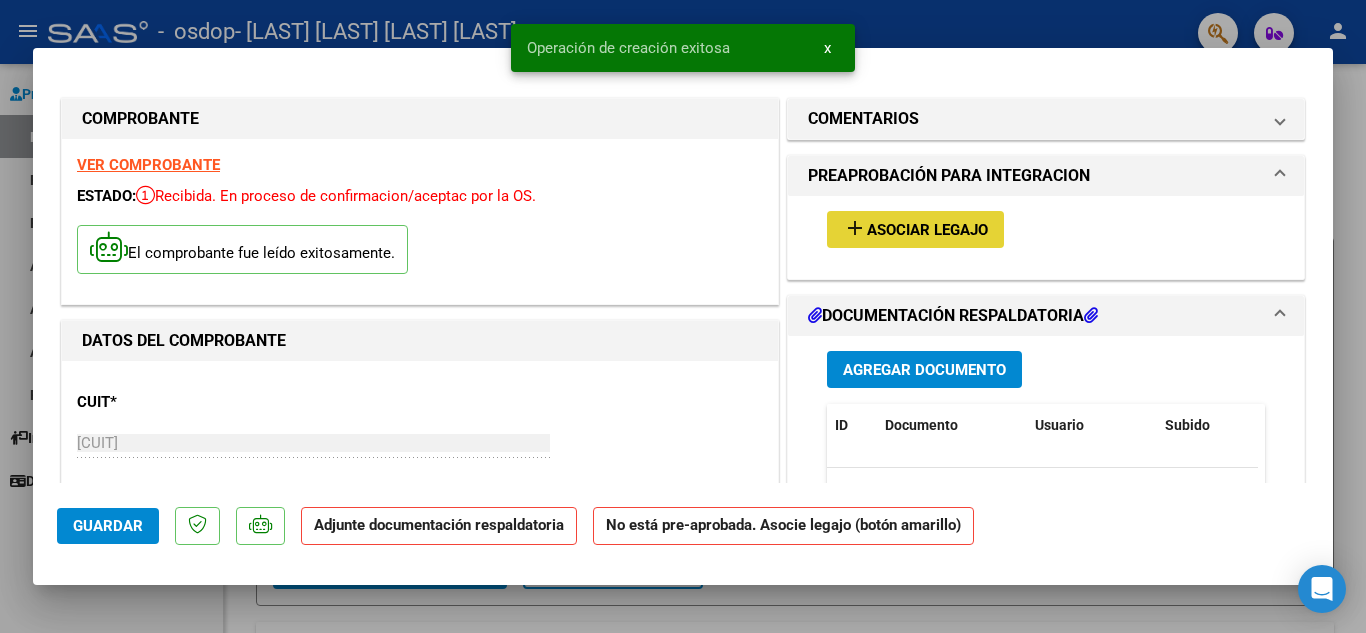 click on "Asociar Legajo" at bounding box center (927, 230) 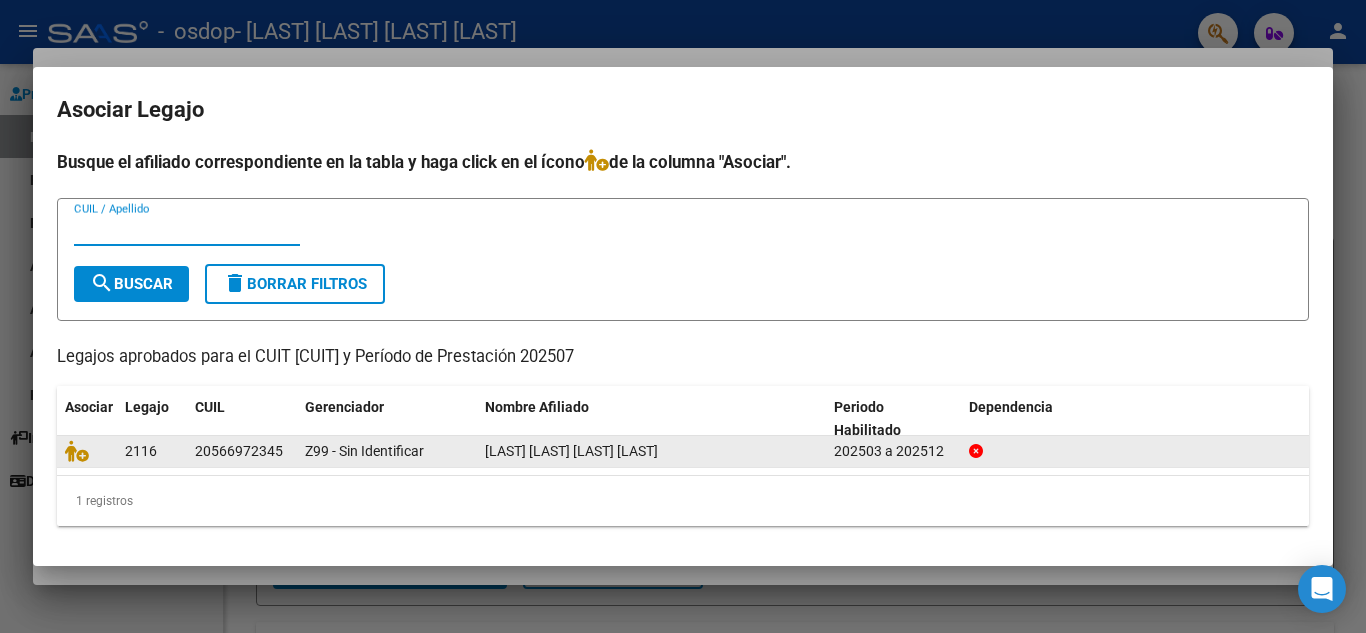 click on "[LAST] [LAST] [LAST] [LAST]" 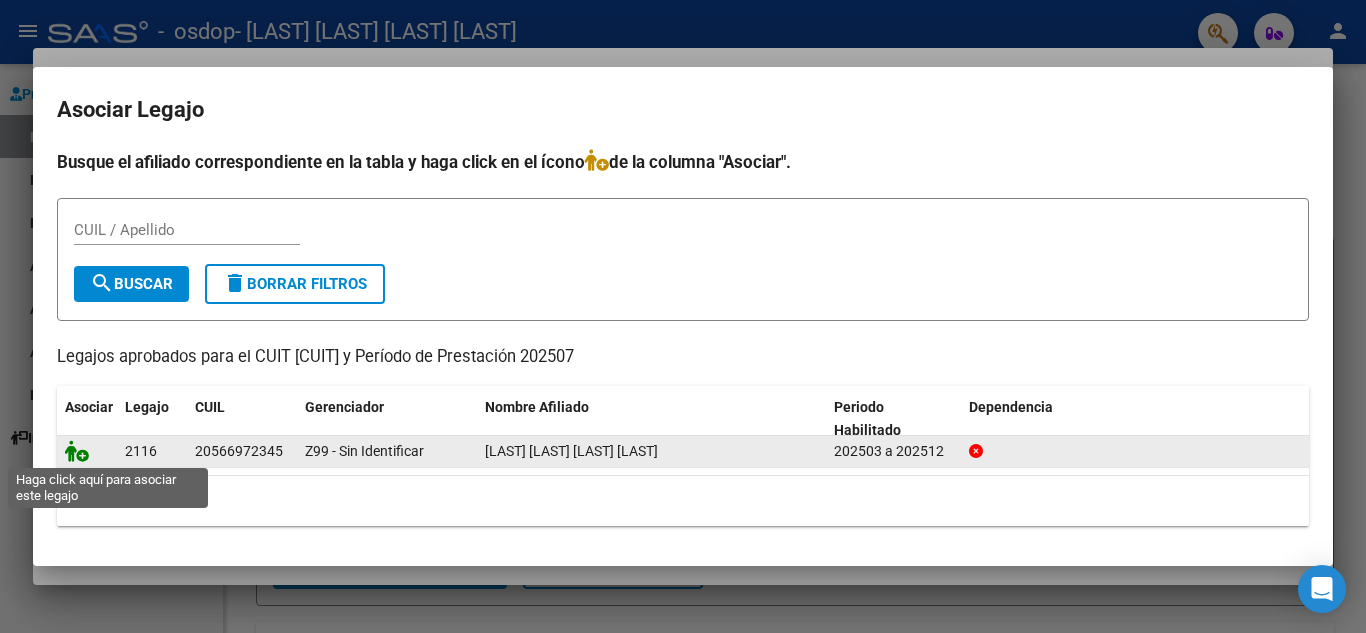 click 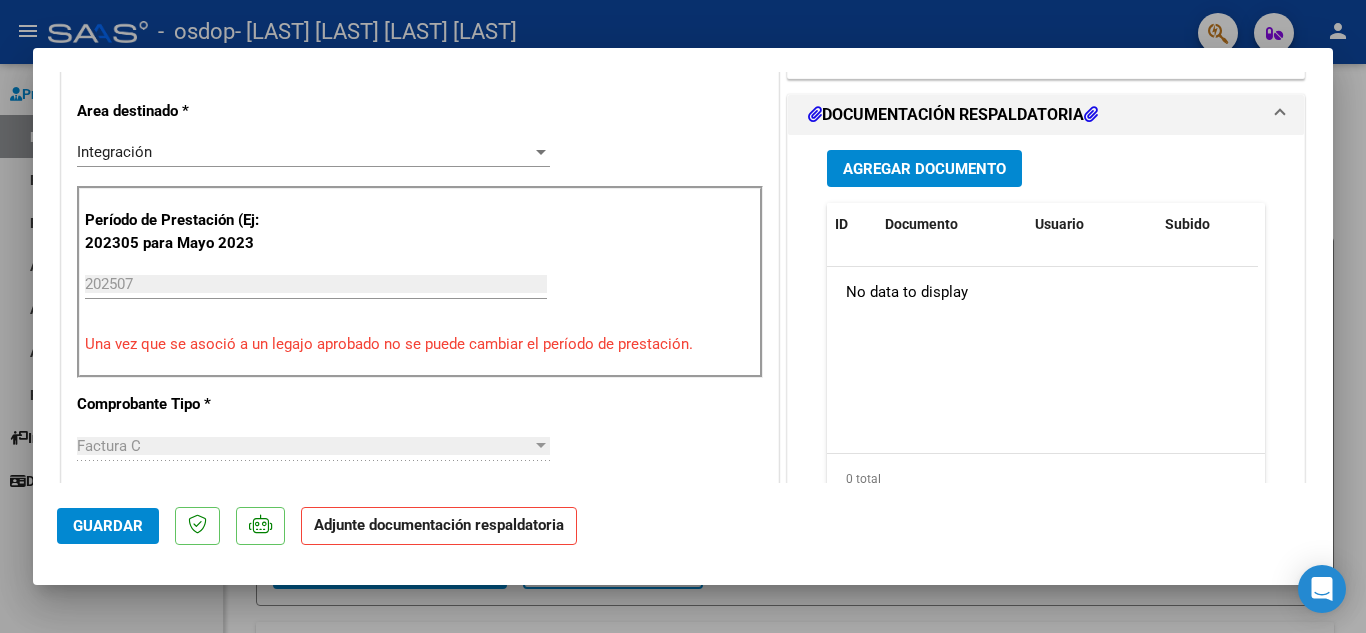 scroll, scrollTop: 506, scrollLeft: 0, axis: vertical 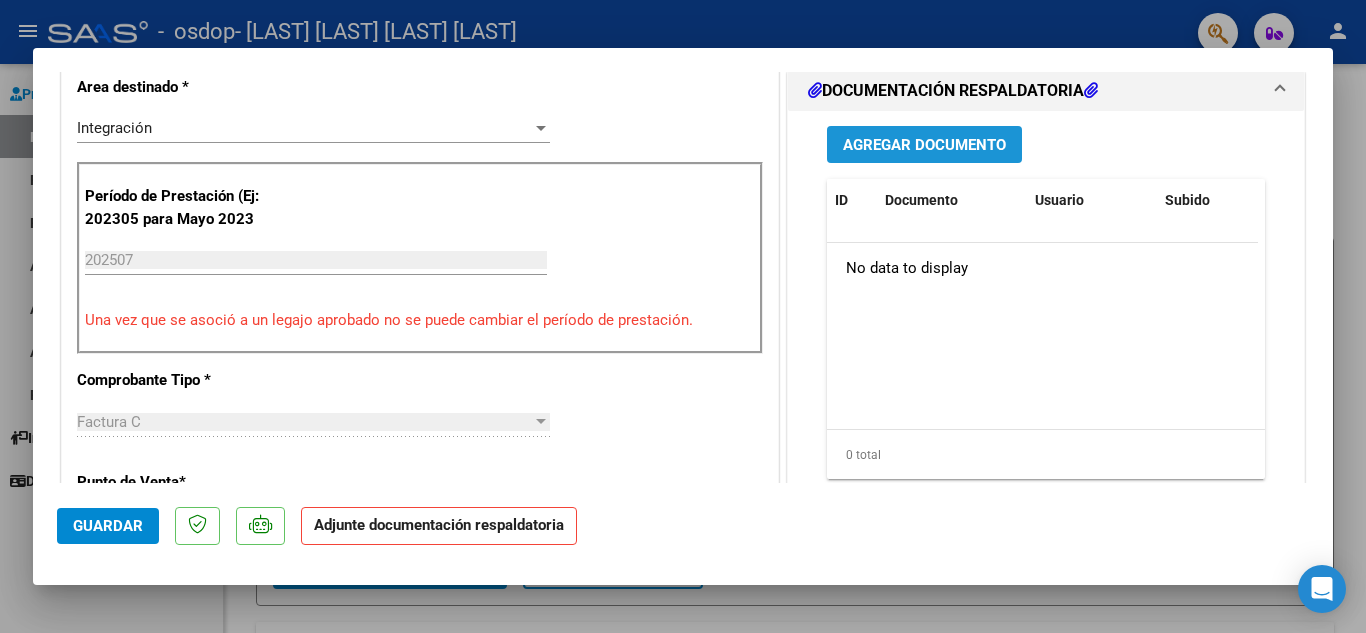 click on "Agregar Documento" at bounding box center (924, 145) 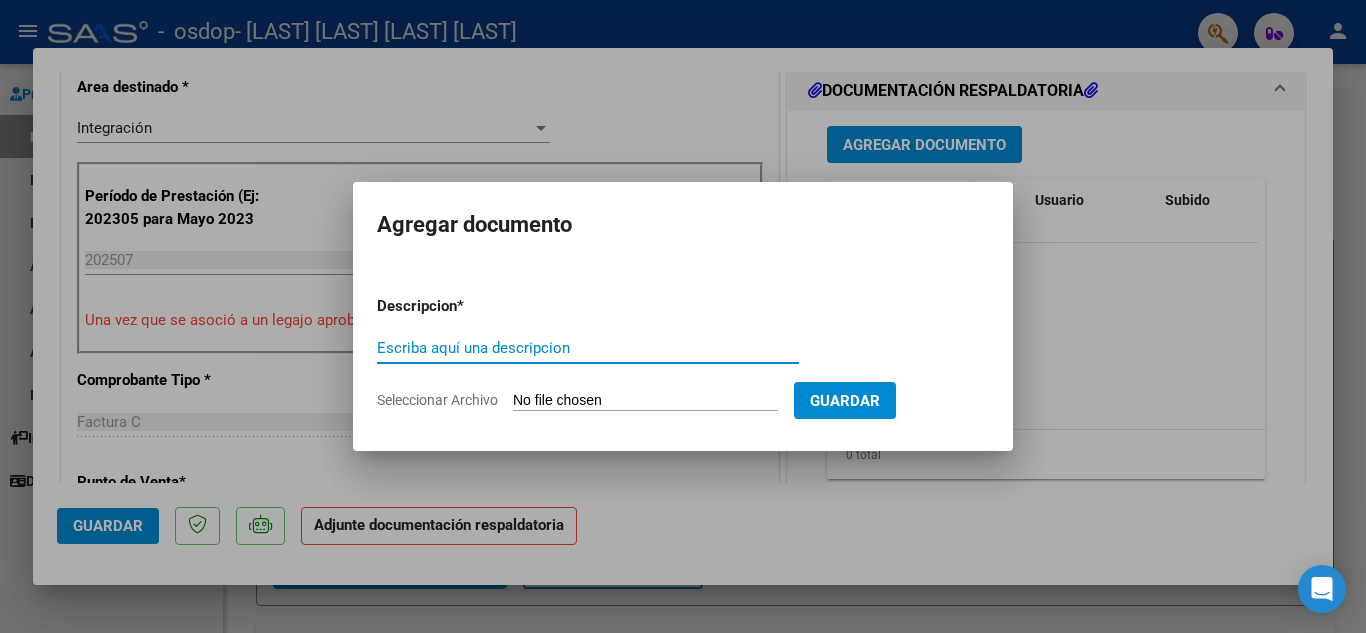 type on "l" 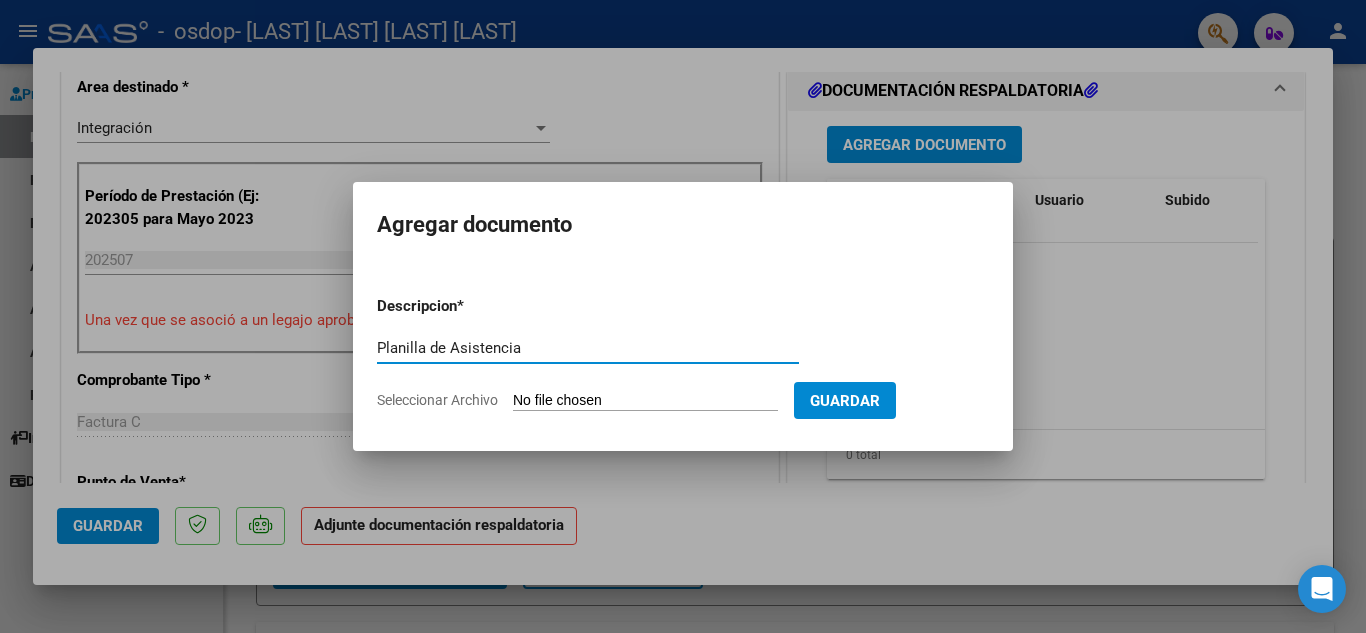 type on "Planilla de Asistencia" 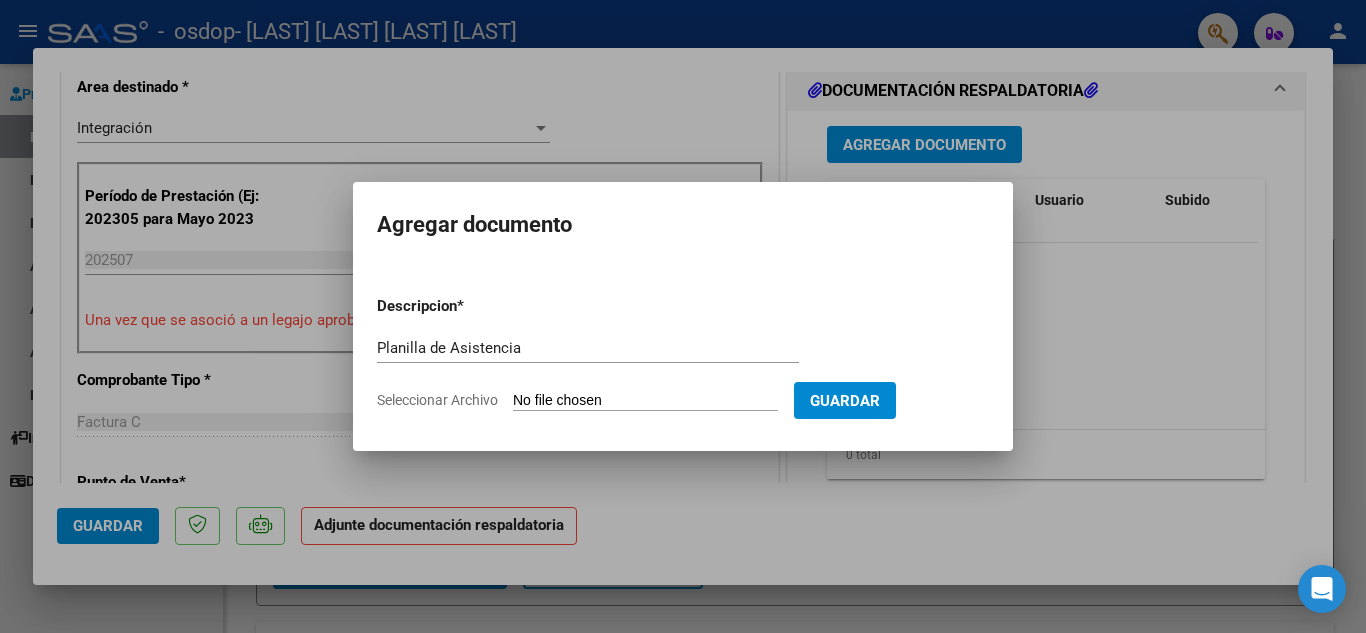 type on "C:\fakepath\Bravo asistencia julio 2025.pdf" 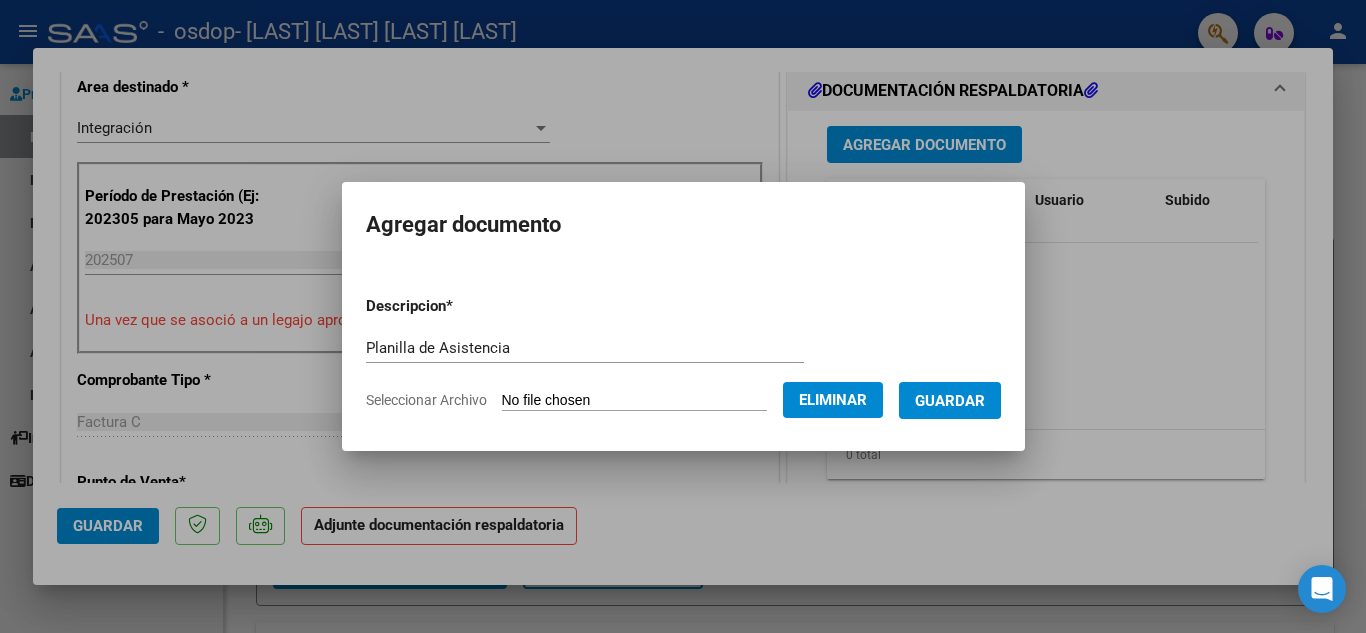 click on "Guardar" at bounding box center (950, 401) 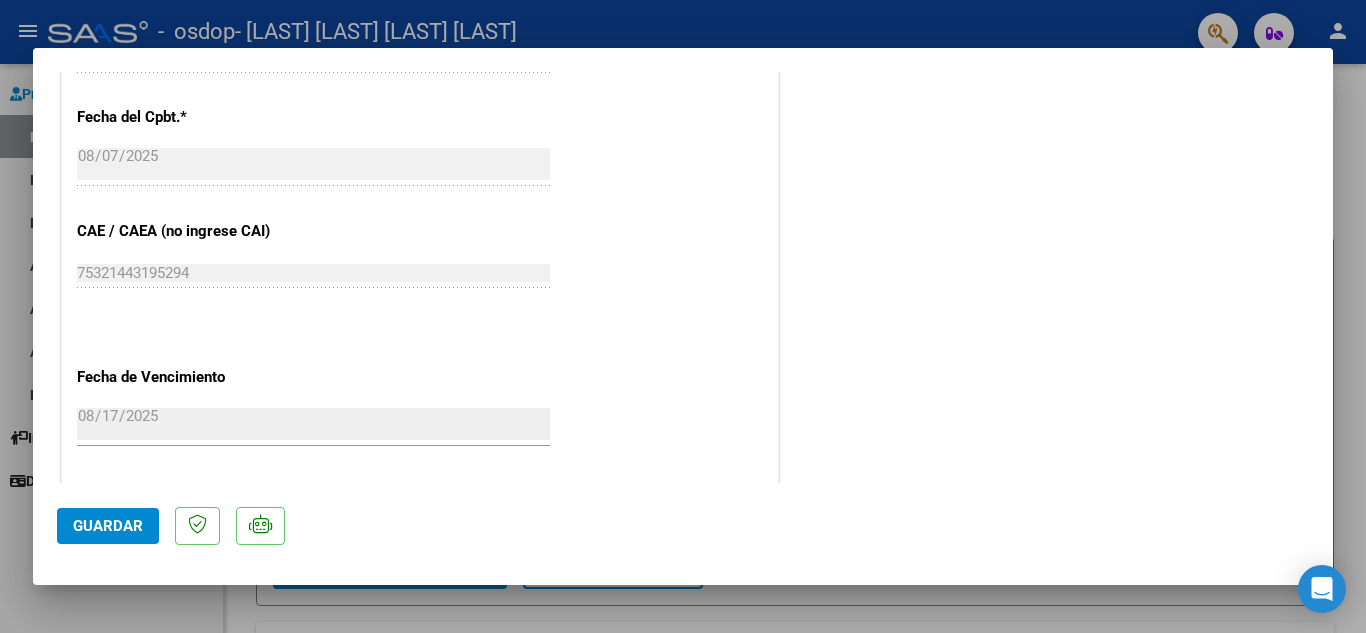 scroll, scrollTop: 1379, scrollLeft: 0, axis: vertical 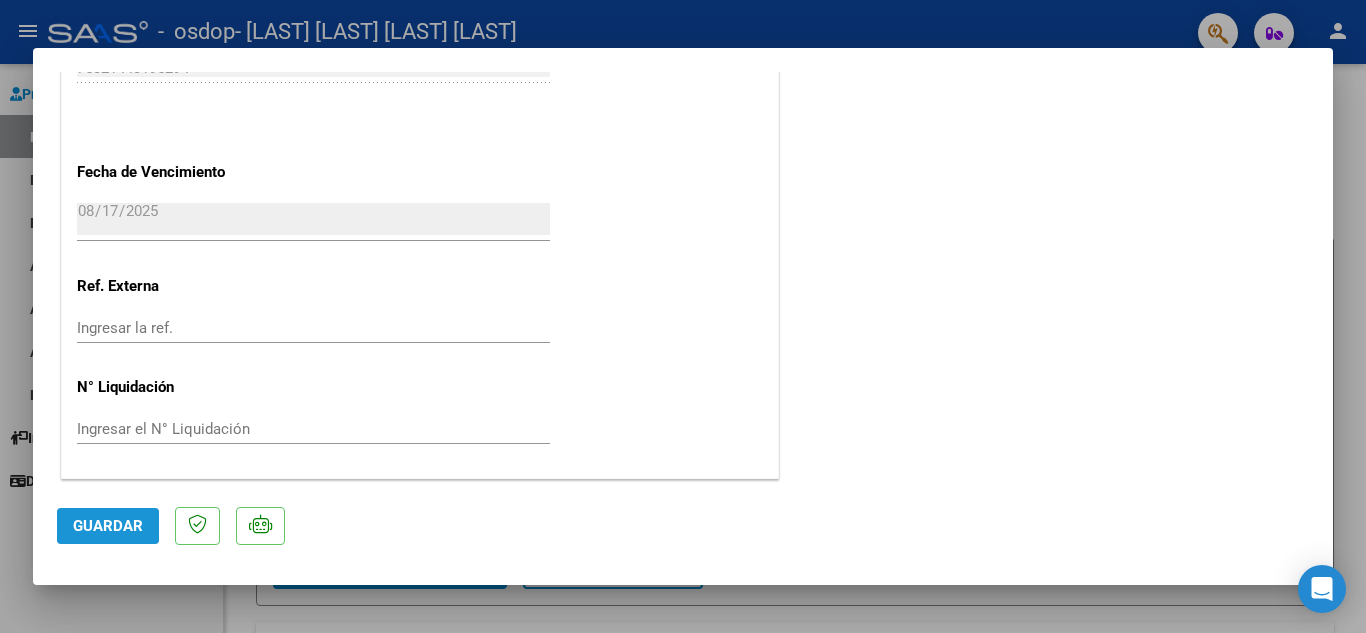 click on "Guardar" 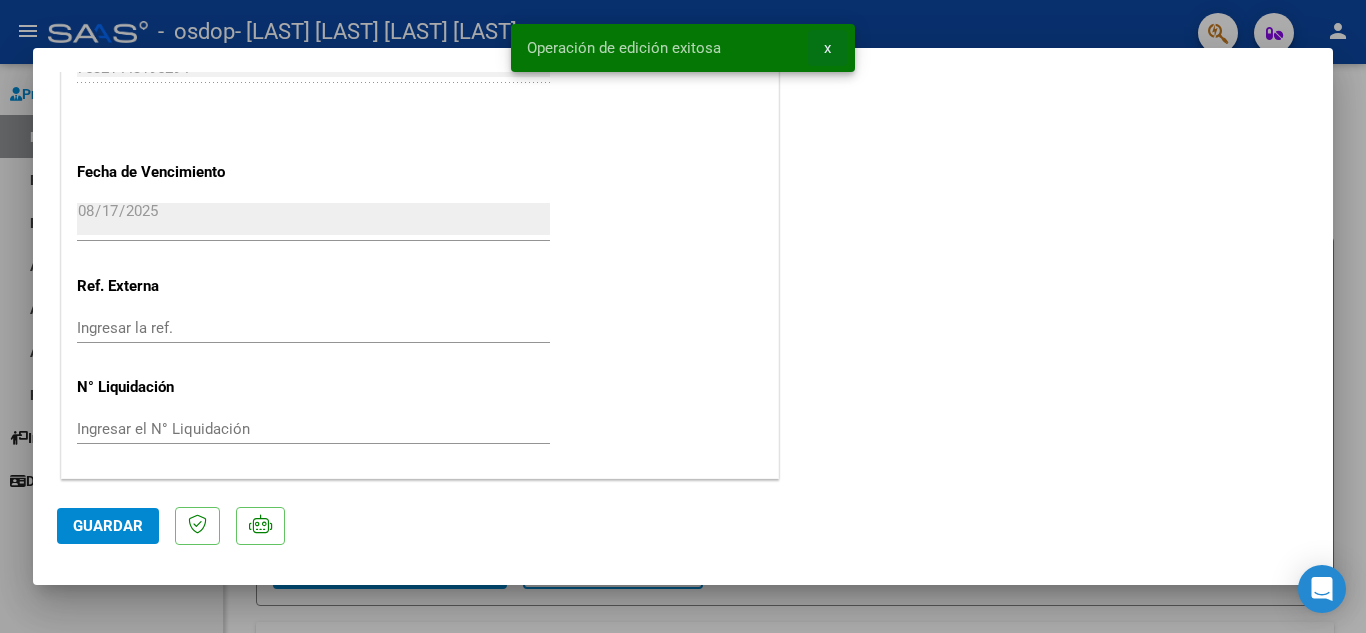 click on "x" at bounding box center (827, 48) 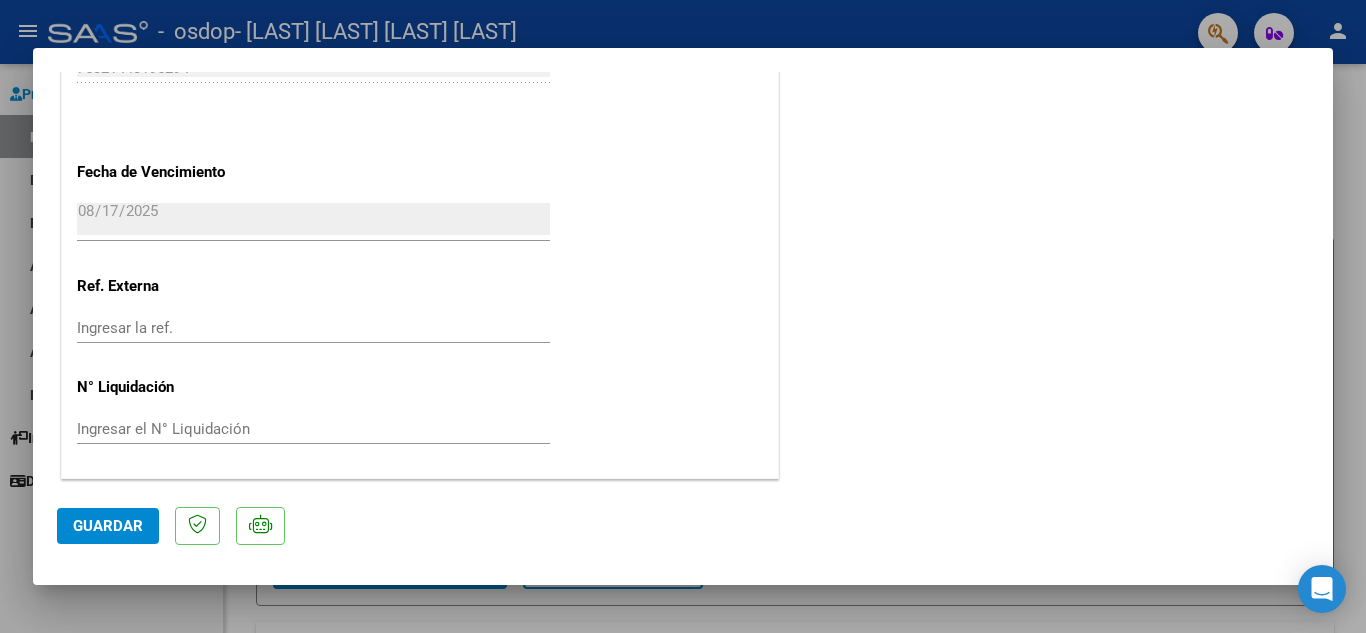 click at bounding box center (683, 316) 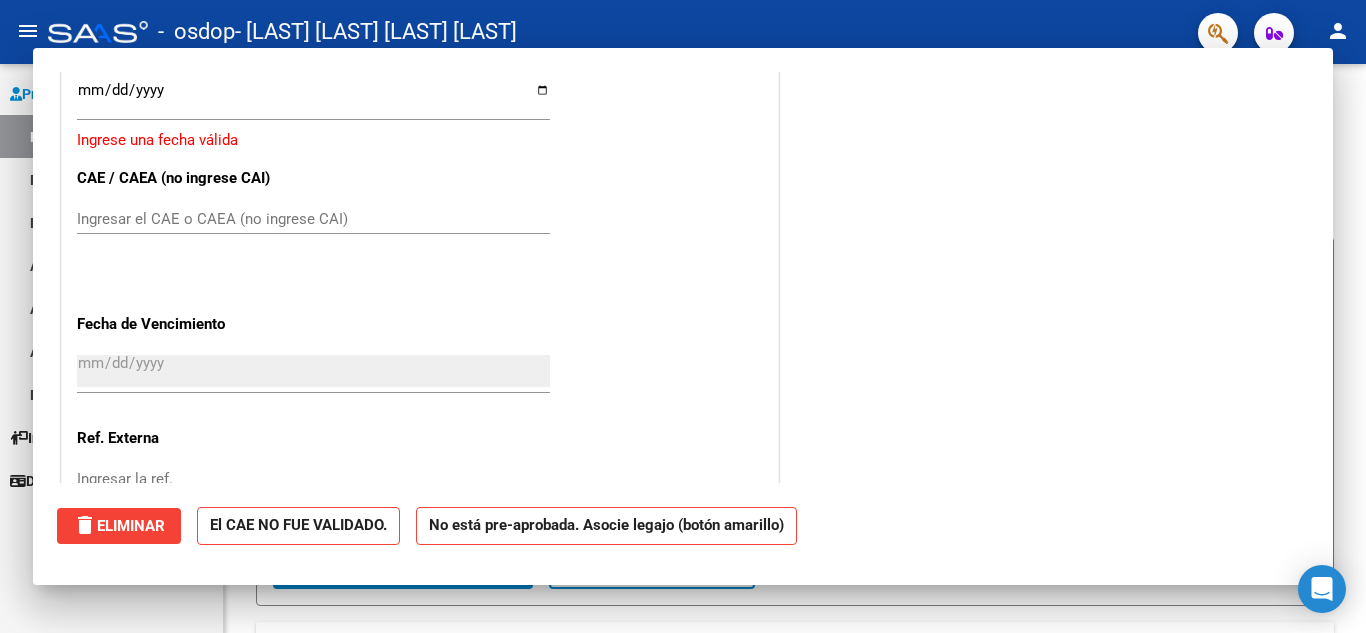 scroll, scrollTop: 0, scrollLeft: 0, axis: both 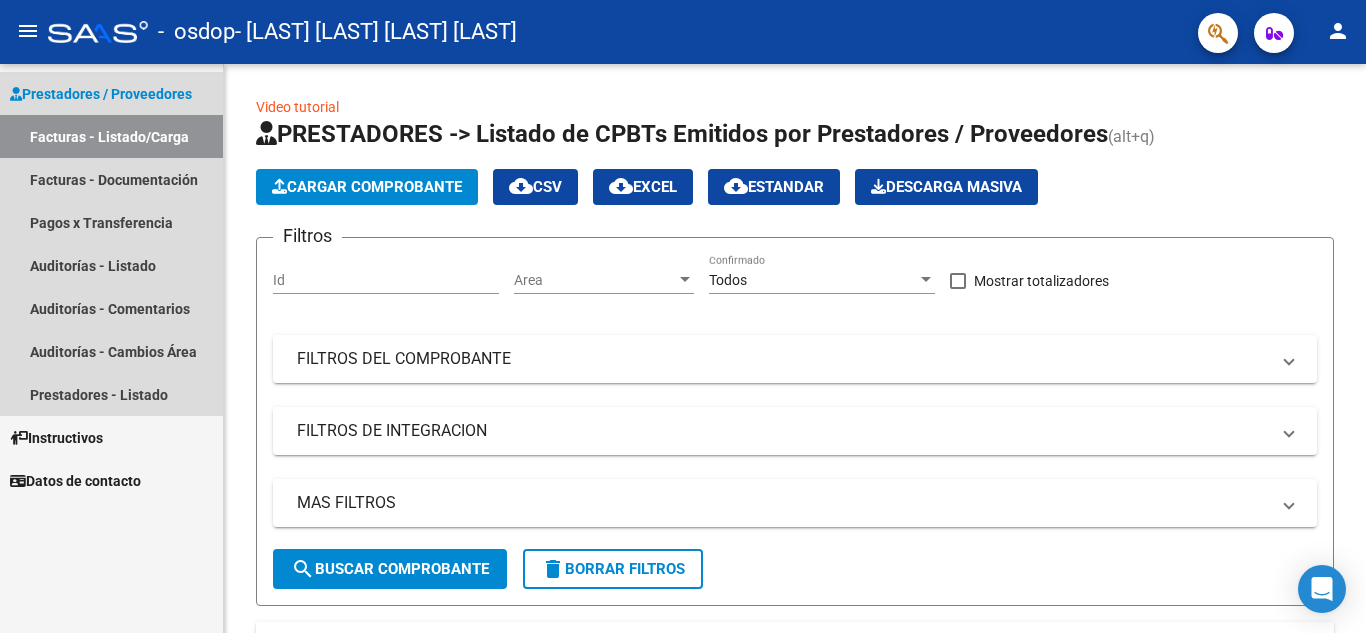 click on "Facturas - Listado/Carga" at bounding box center (111, 136) 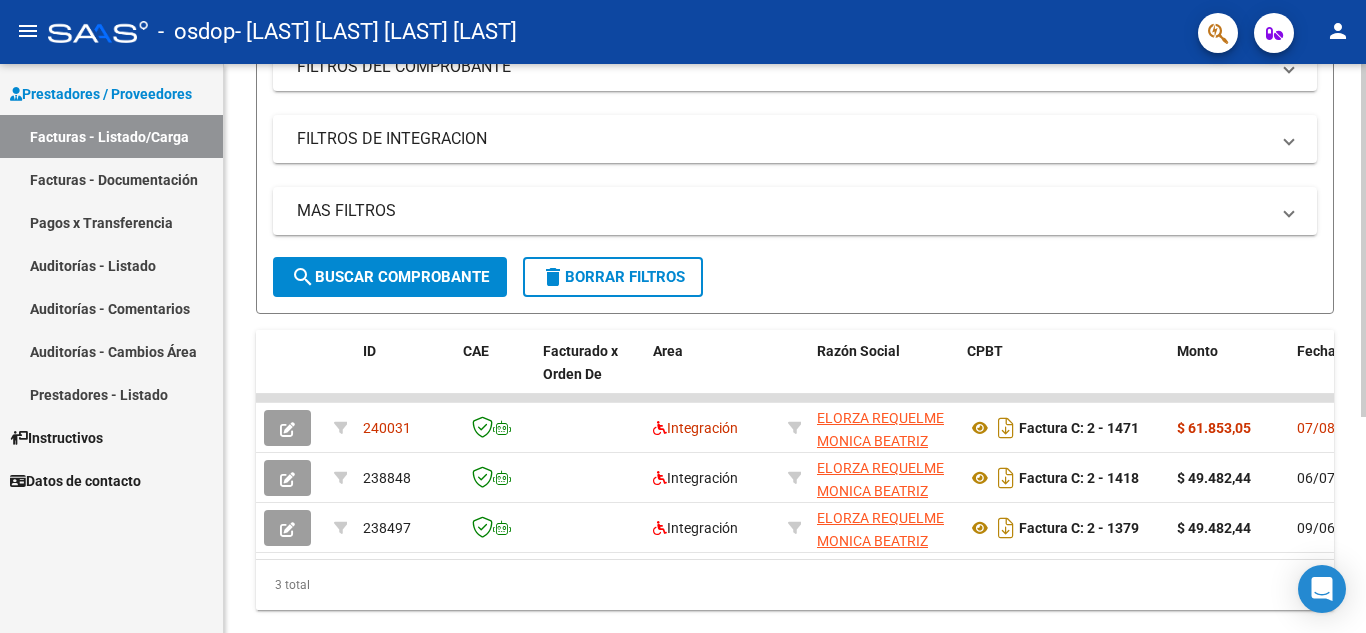 scroll, scrollTop: 311, scrollLeft: 0, axis: vertical 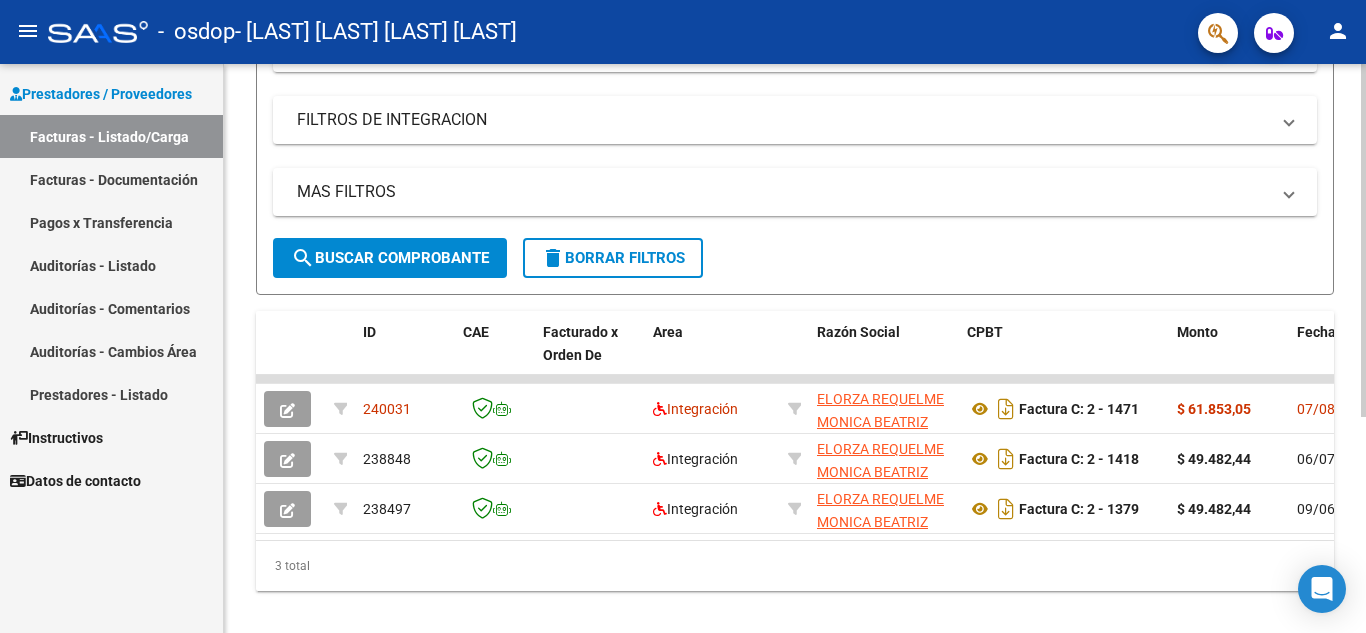 click 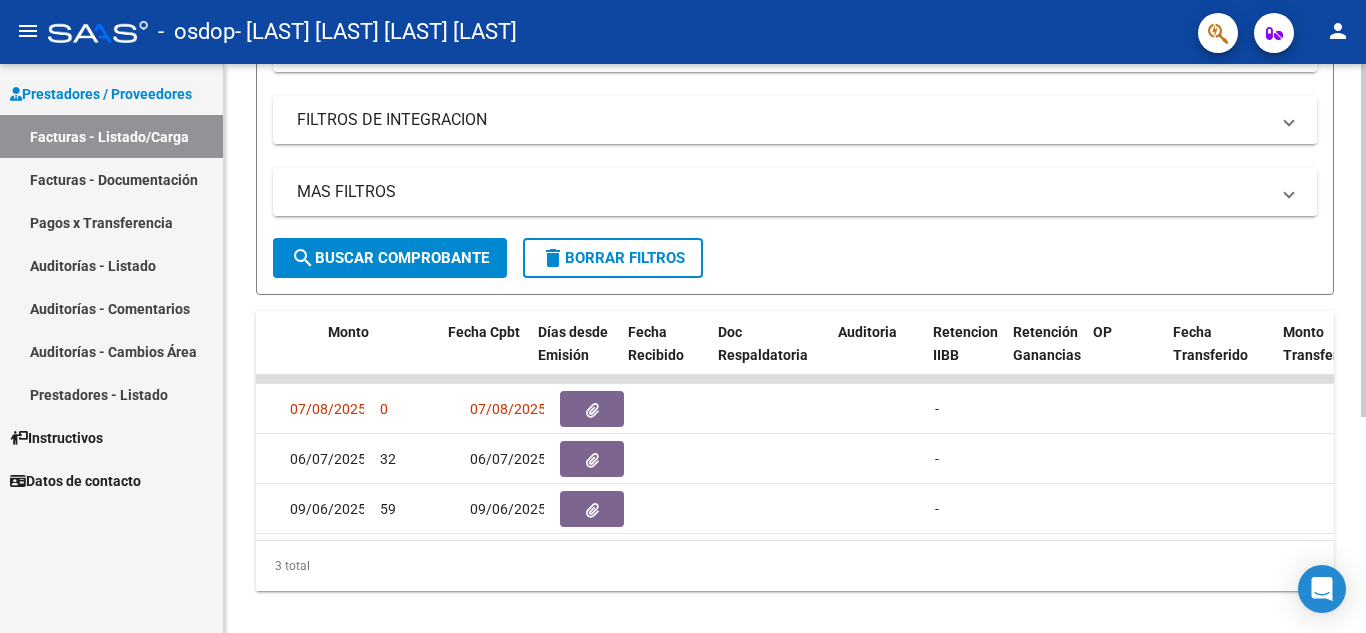 scroll, scrollTop: 0, scrollLeft: 0, axis: both 